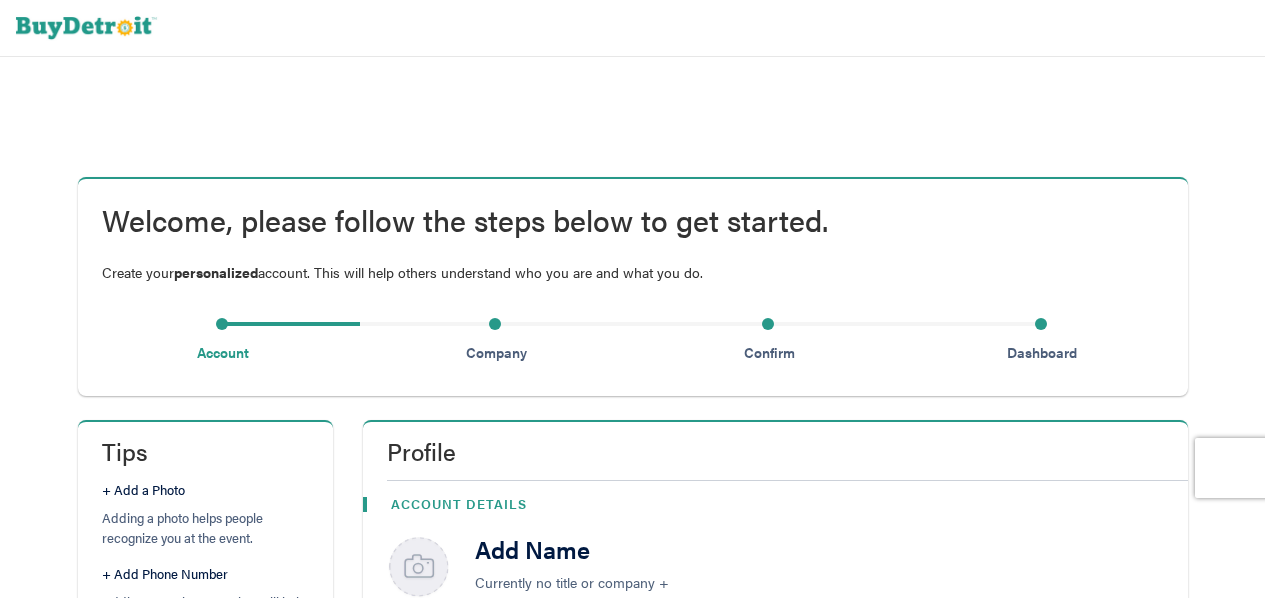 scroll, scrollTop: 300, scrollLeft: 0, axis: vertical 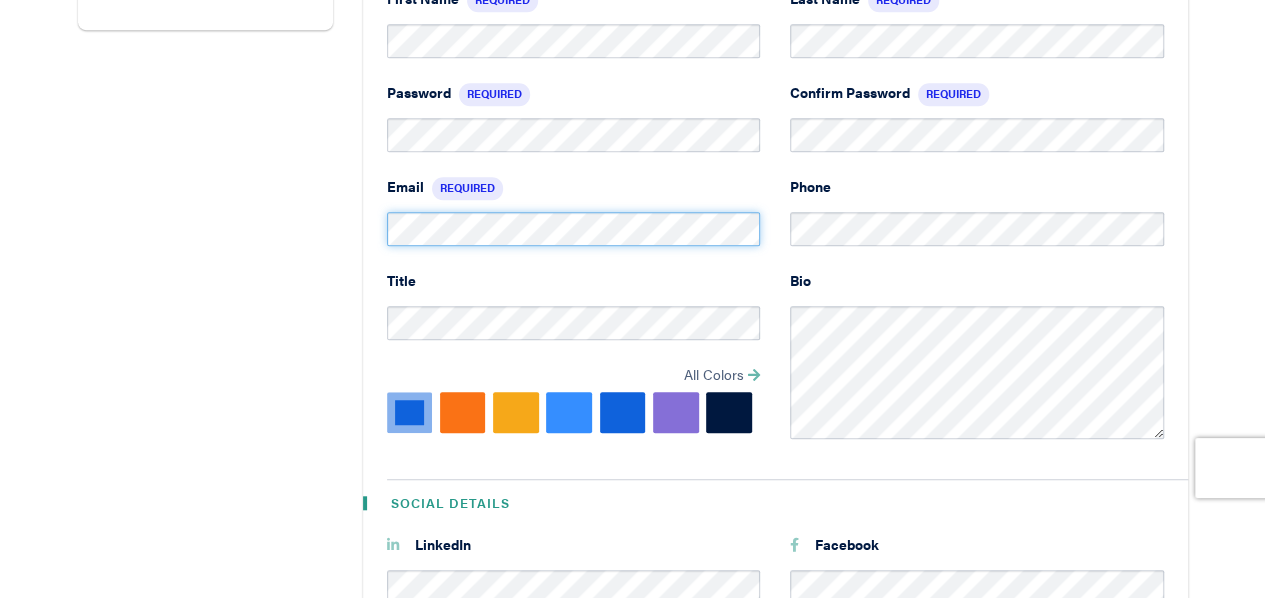 click on "Profile
Account Details
Isis Hayden
Executive Coordinator
First Name
Required
Last Name
Required
Password
Required
Confirm Password
Required
Email
Required
Phone
Title
All Colors
Suggested Colors
HEX
Set Color
Bio
Social Details
LinkedIn
Facebook
X (formerly Twitter)" at bounding box center (775, 258) 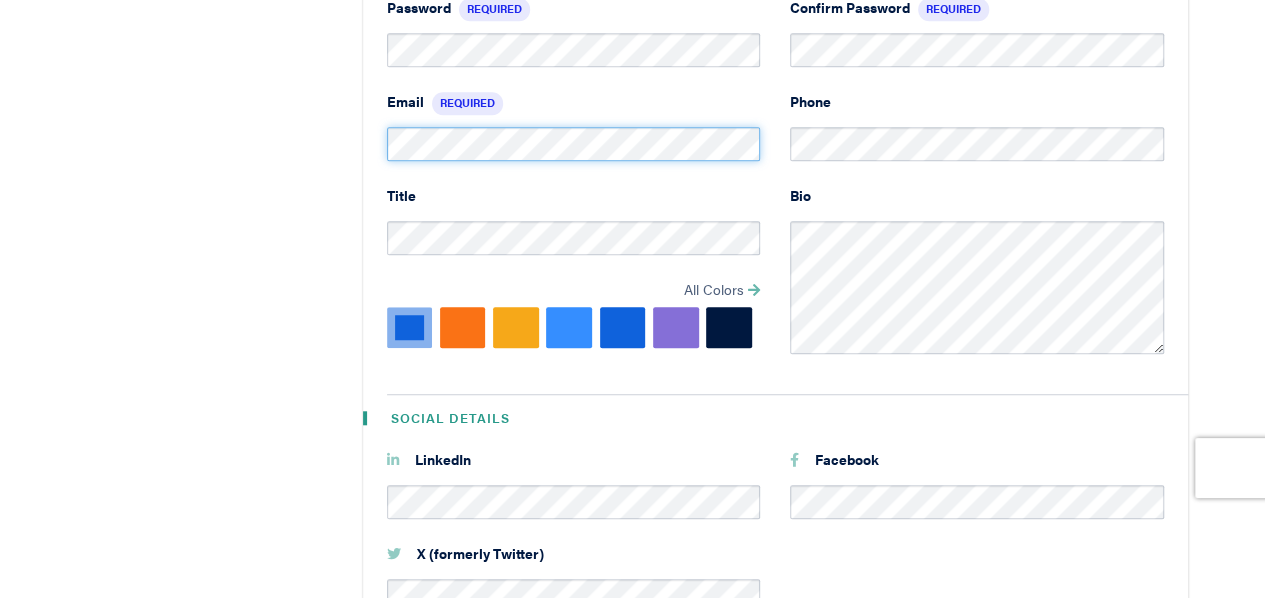 scroll, scrollTop: 842, scrollLeft: 0, axis: vertical 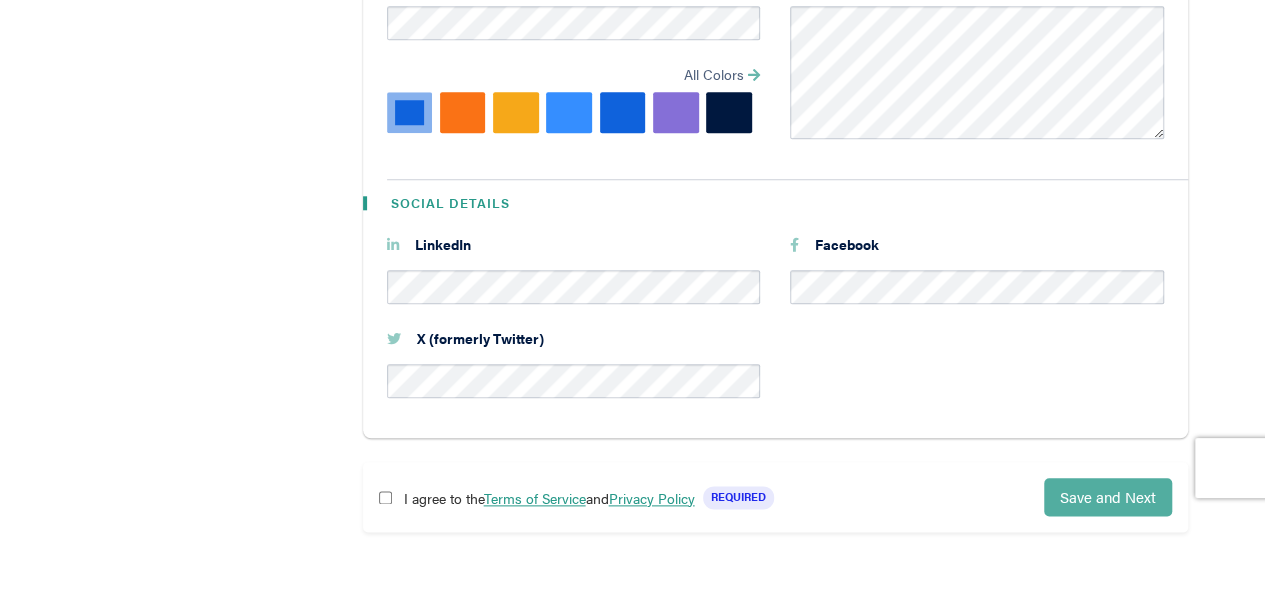 click on "Save and Next" at bounding box center (1108, 496) 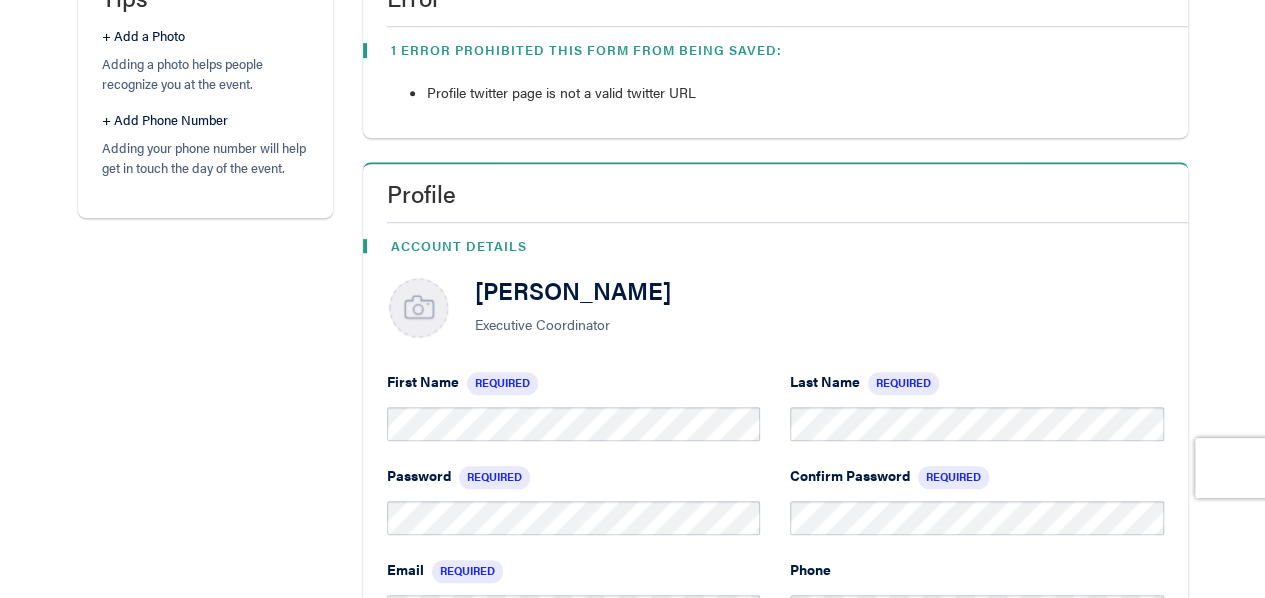 scroll, scrollTop: 556, scrollLeft: 0, axis: vertical 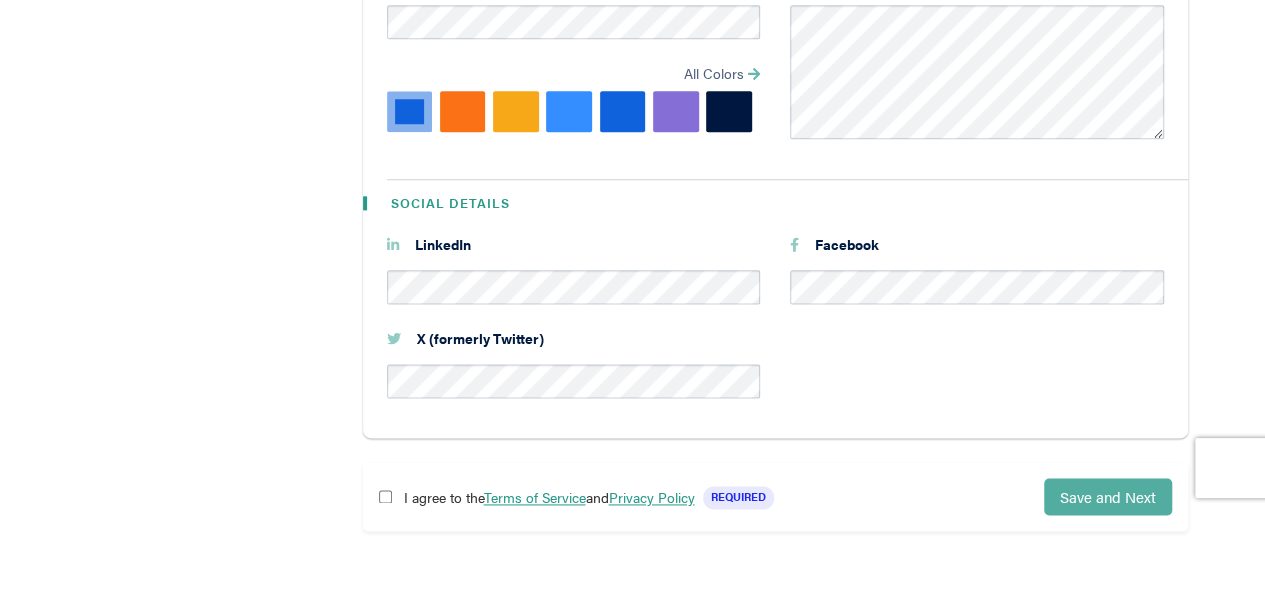 click on "Save and Next" at bounding box center (1108, 496) 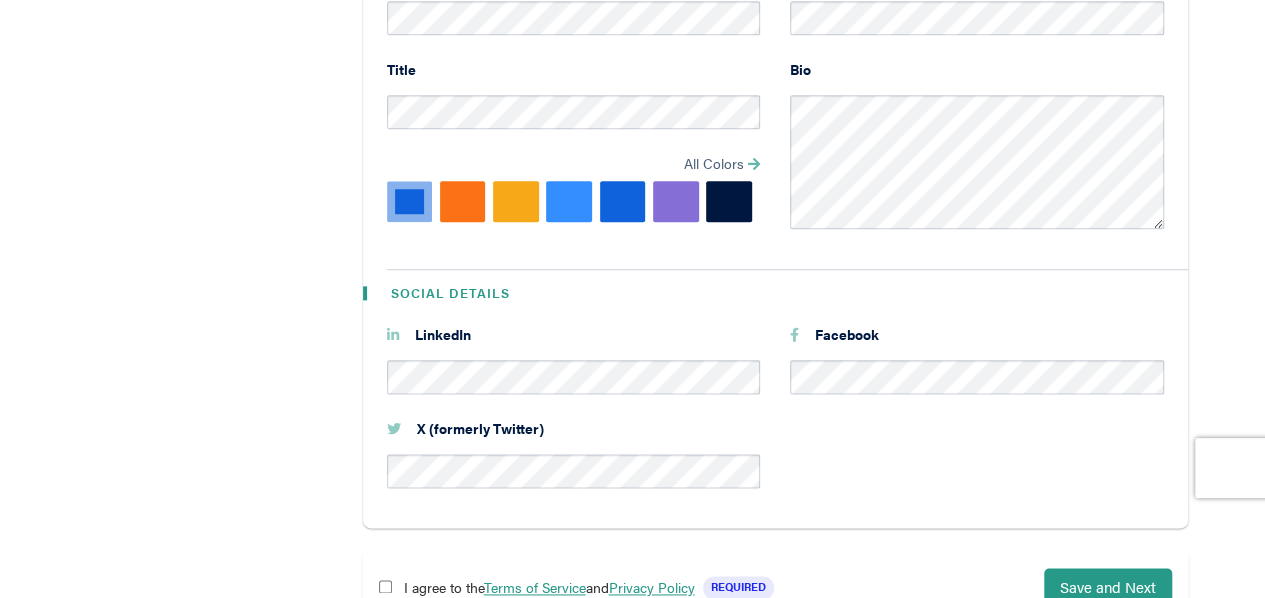 scroll, scrollTop: 1056, scrollLeft: 0, axis: vertical 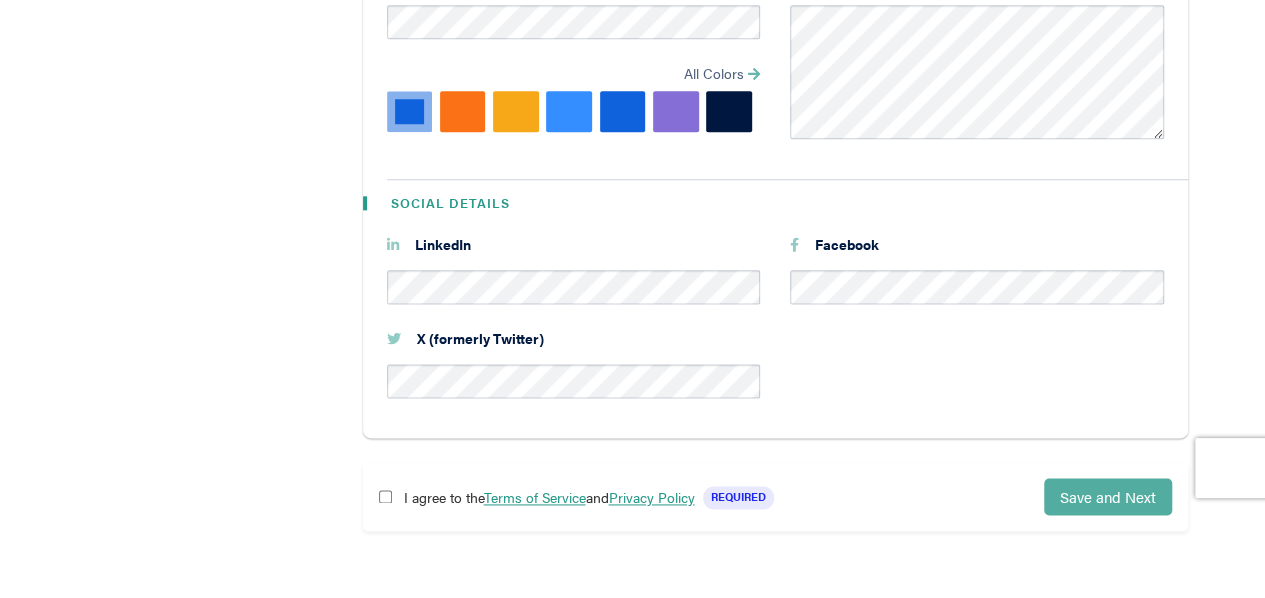 click on "Save and Next" at bounding box center [1108, 496] 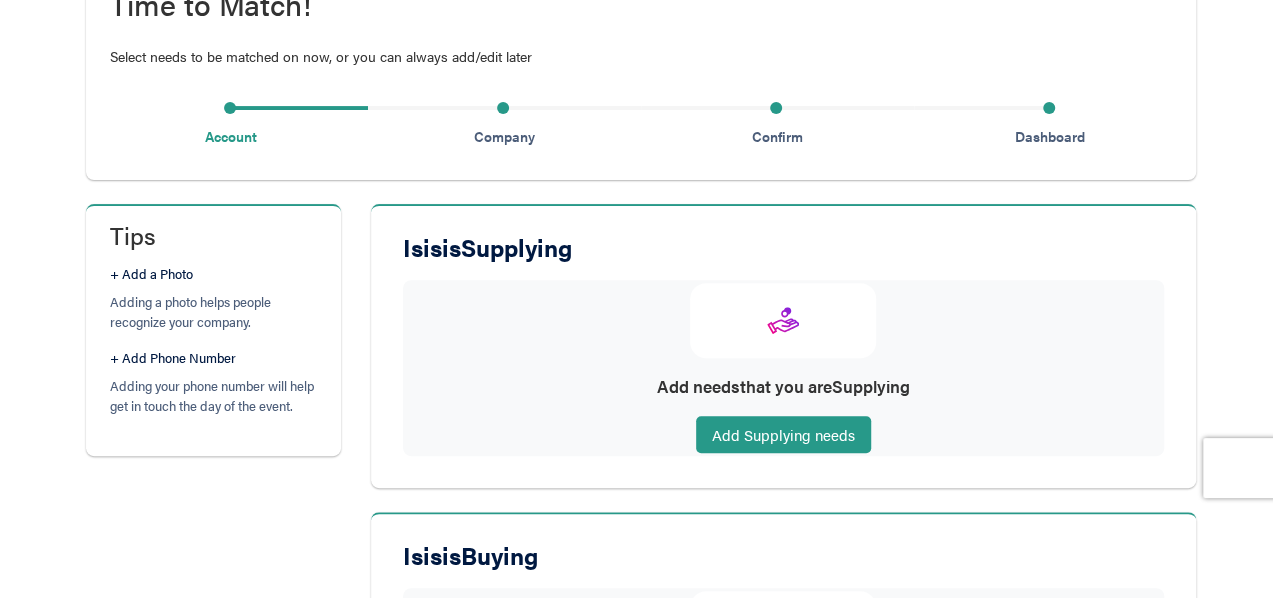 scroll, scrollTop: 300, scrollLeft: 0, axis: vertical 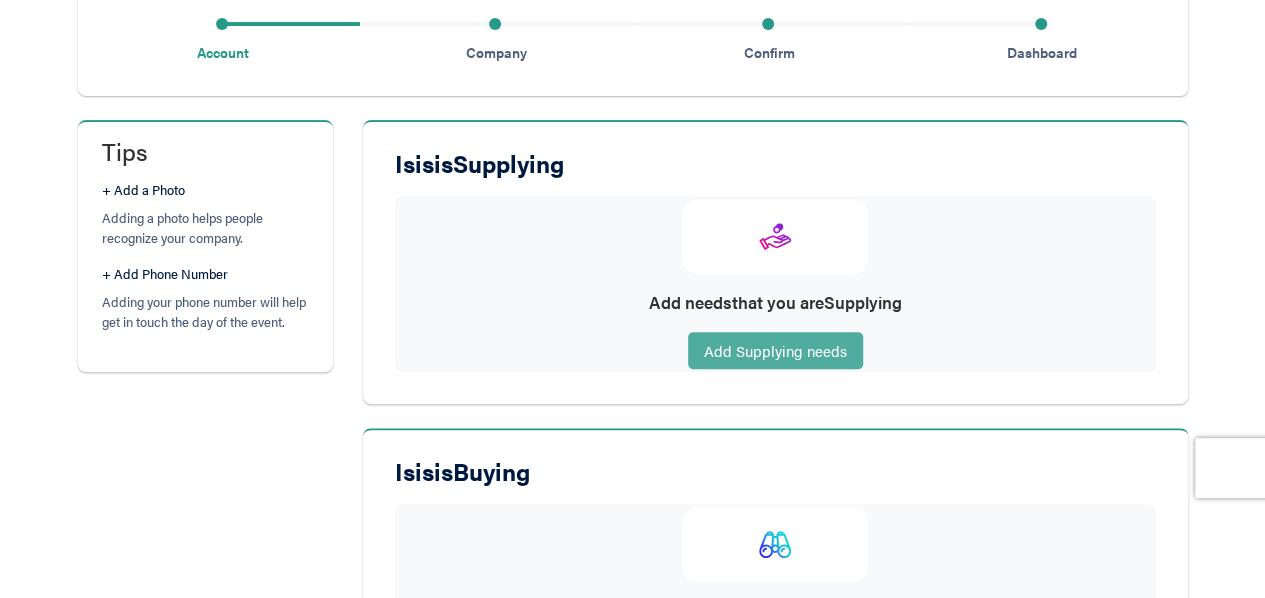 click on "Add    Supplying   needs" at bounding box center (775, 350) 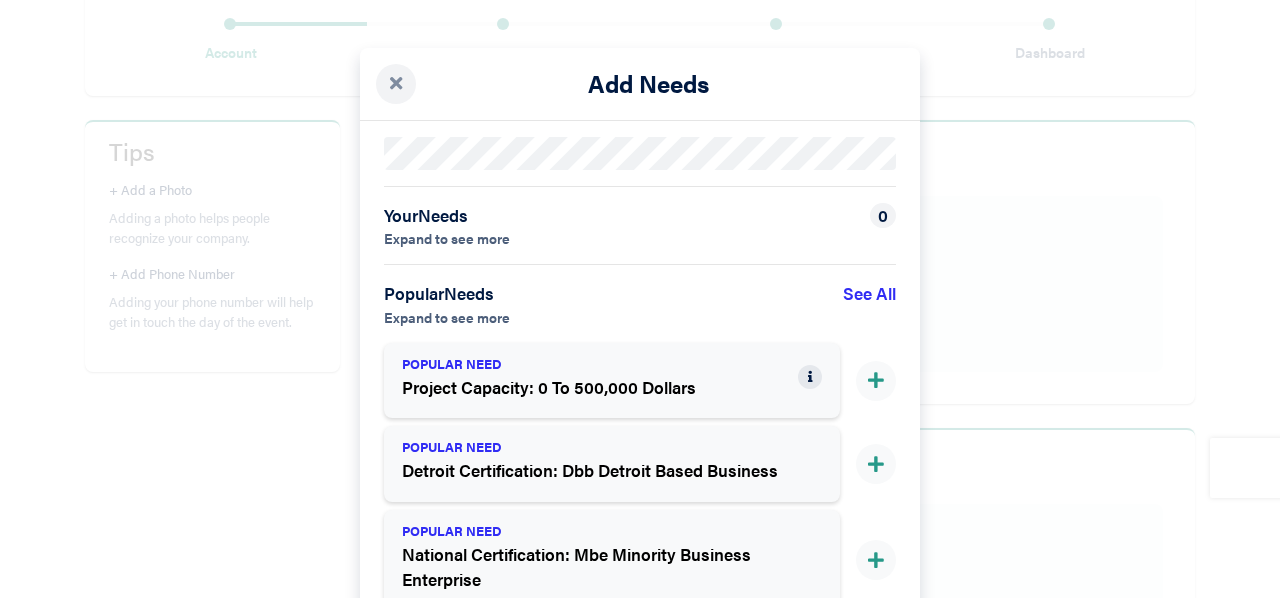 click on "Expand to see more" at bounding box center (447, 238) 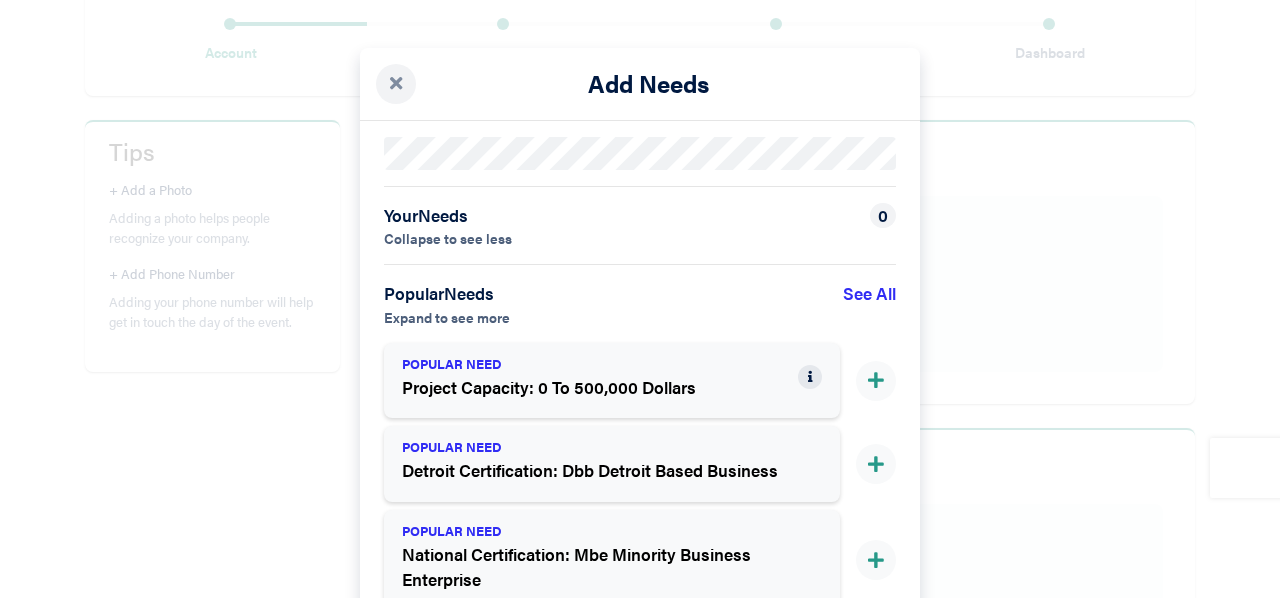 click on "Collapse to see less" at bounding box center [448, 238] 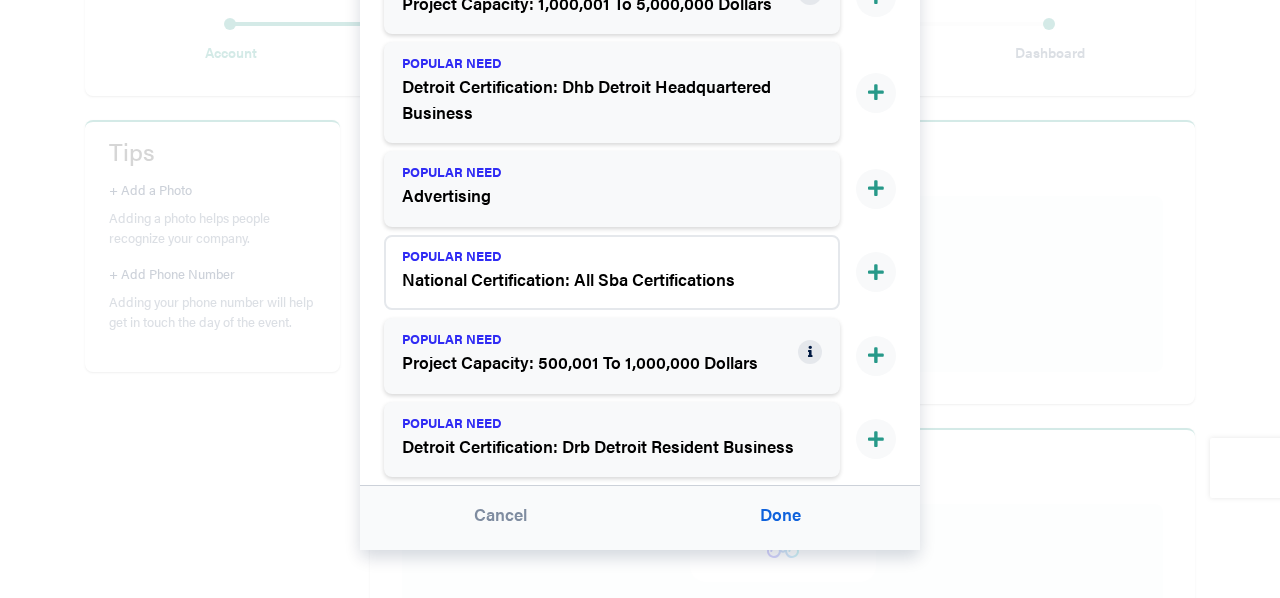 scroll, scrollTop: 593, scrollLeft: 0, axis: vertical 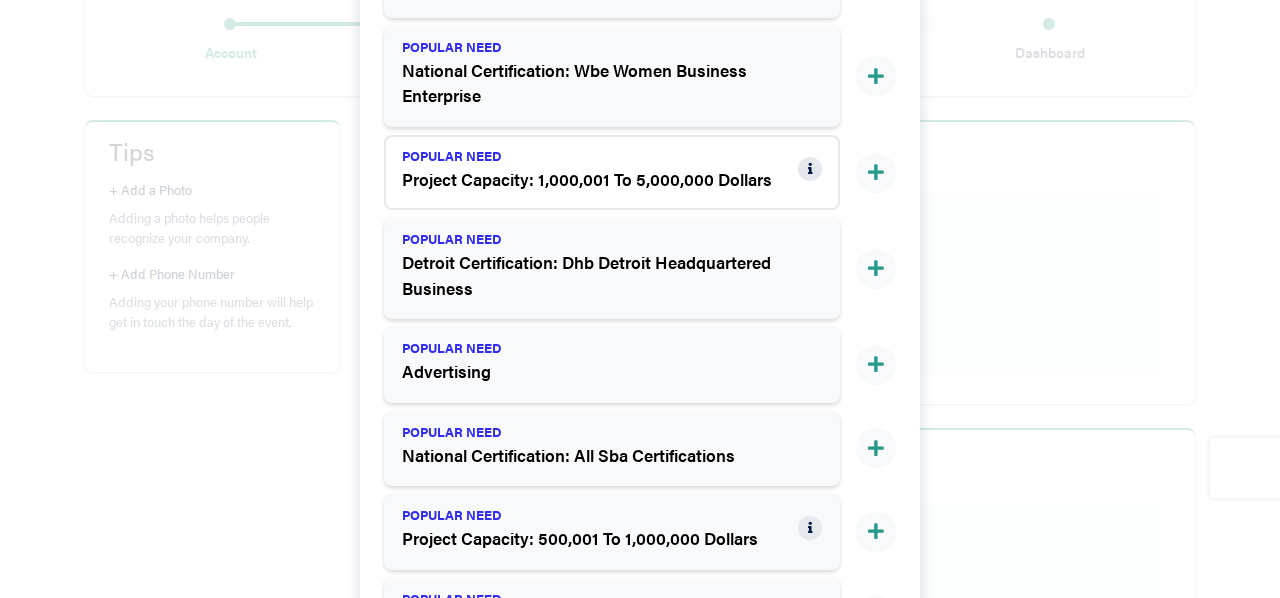 click on "POPULAR NEED Project Capacity: 1,000,001 To 5,000,000 Dollars" at bounding box center [612, 172] 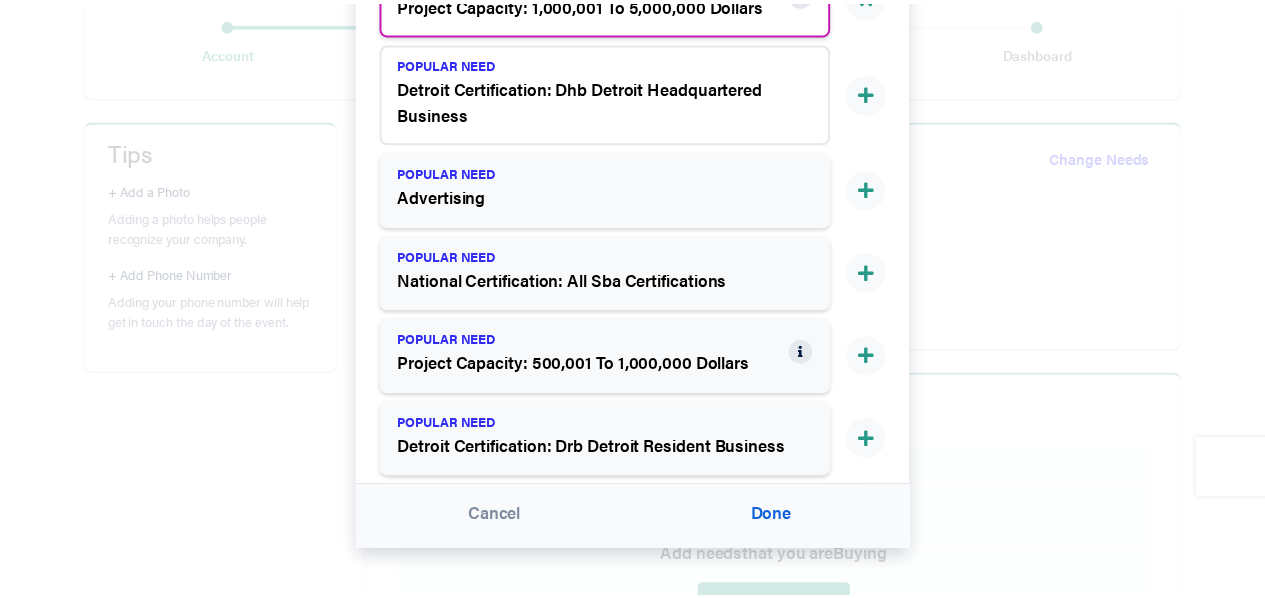 scroll, scrollTop: 793, scrollLeft: 0, axis: vertical 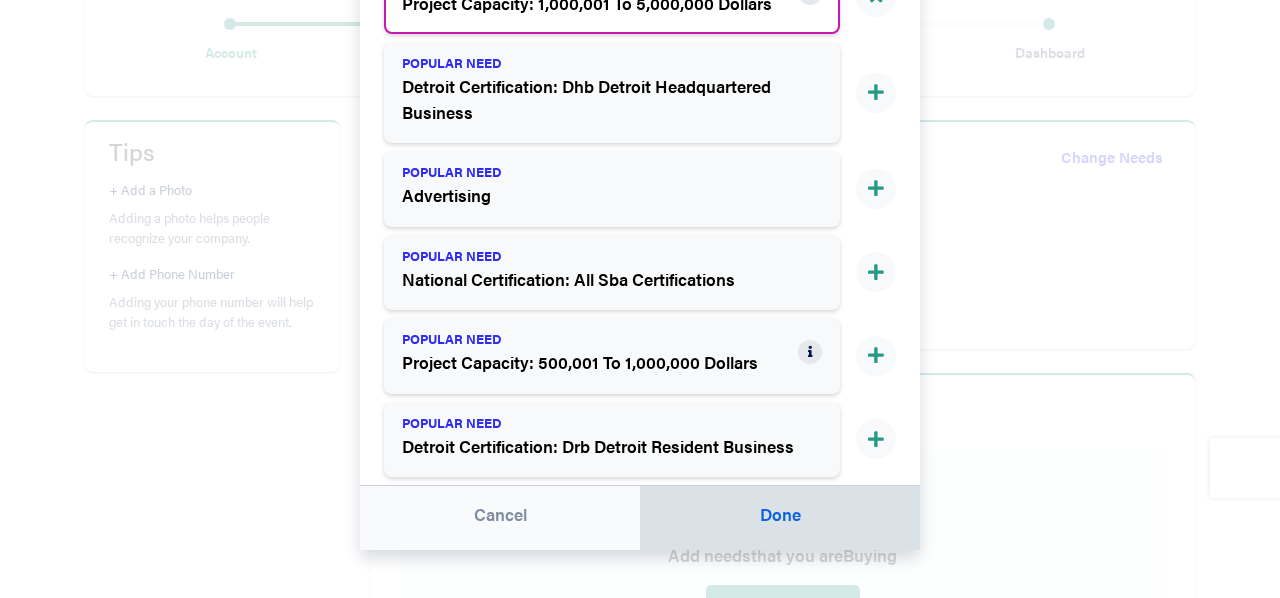 click on "Done" at bounding box center (780, 518) 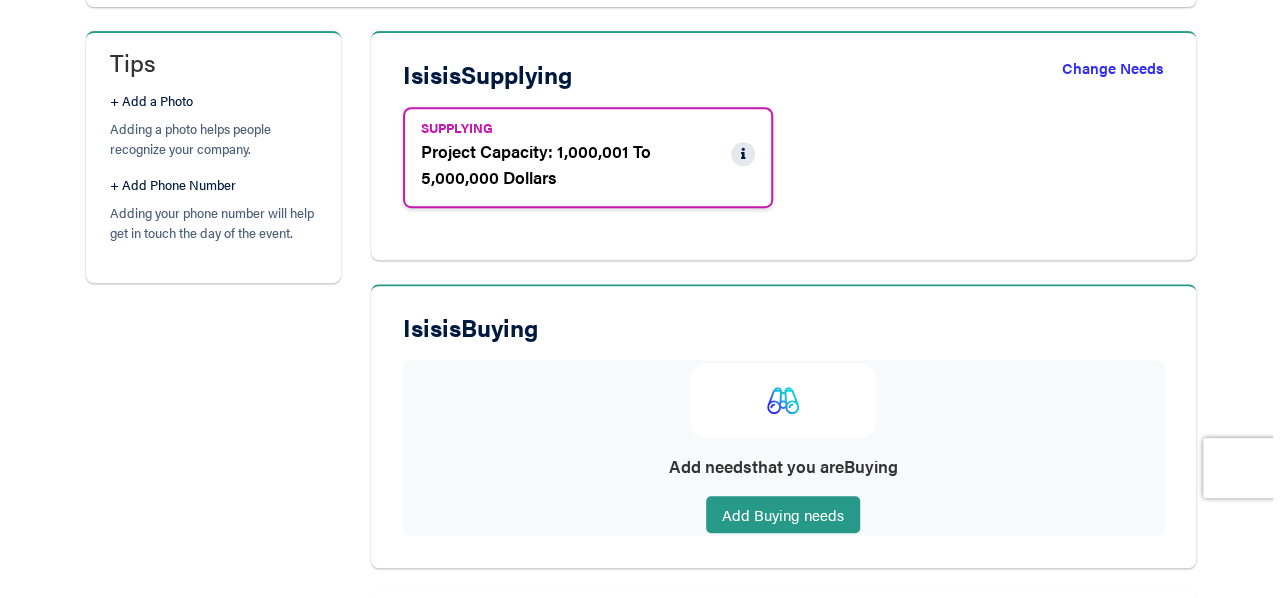 scroll, scrollTop: 500, scrollLeft: 0, axis: vertical 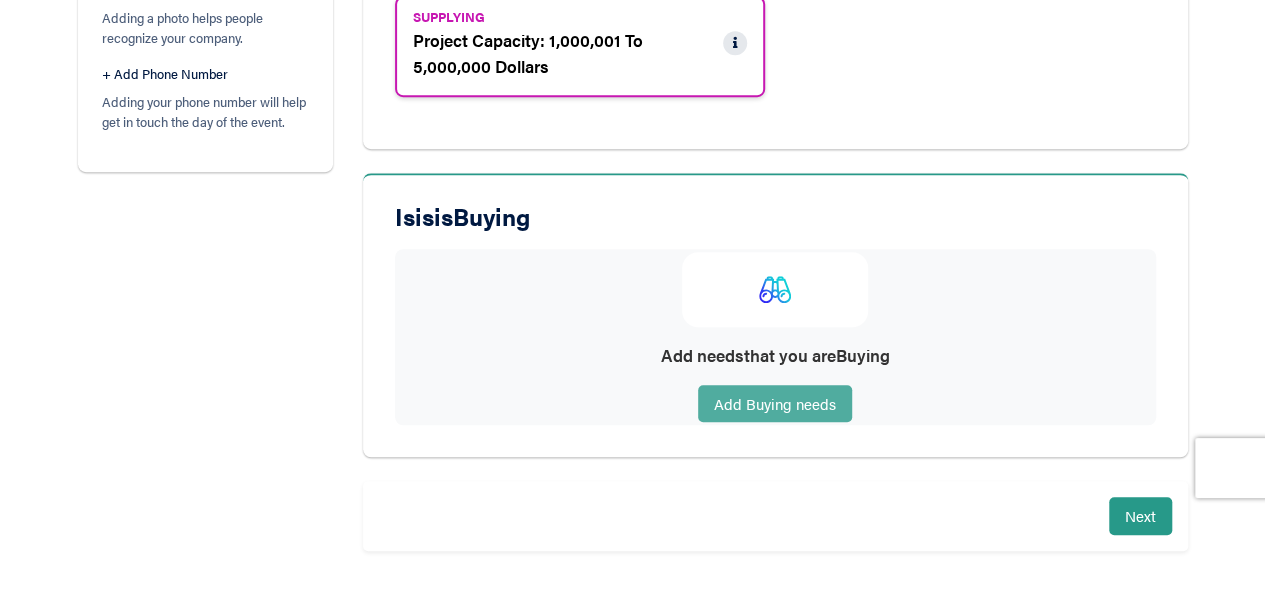 click on "Add    Buying   needs" at bounding box center (775, 403) 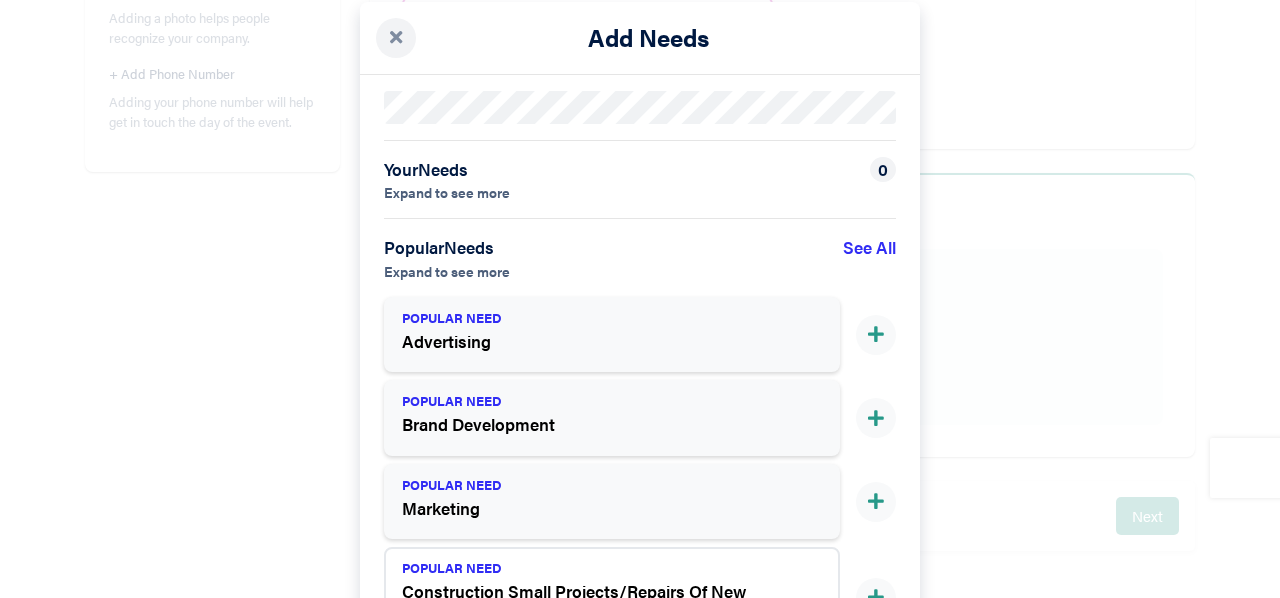 scroll, scrollTop: 42, scrollLeft: 0, axis: vertical 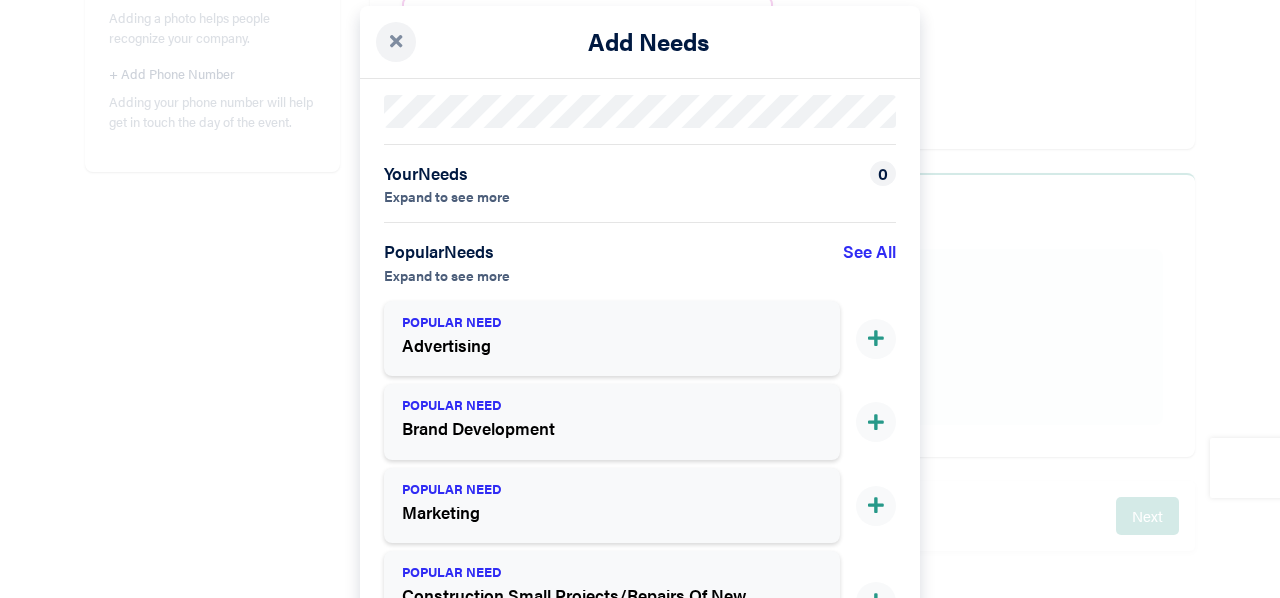 click on "See All" at bounding box center [869, 262] 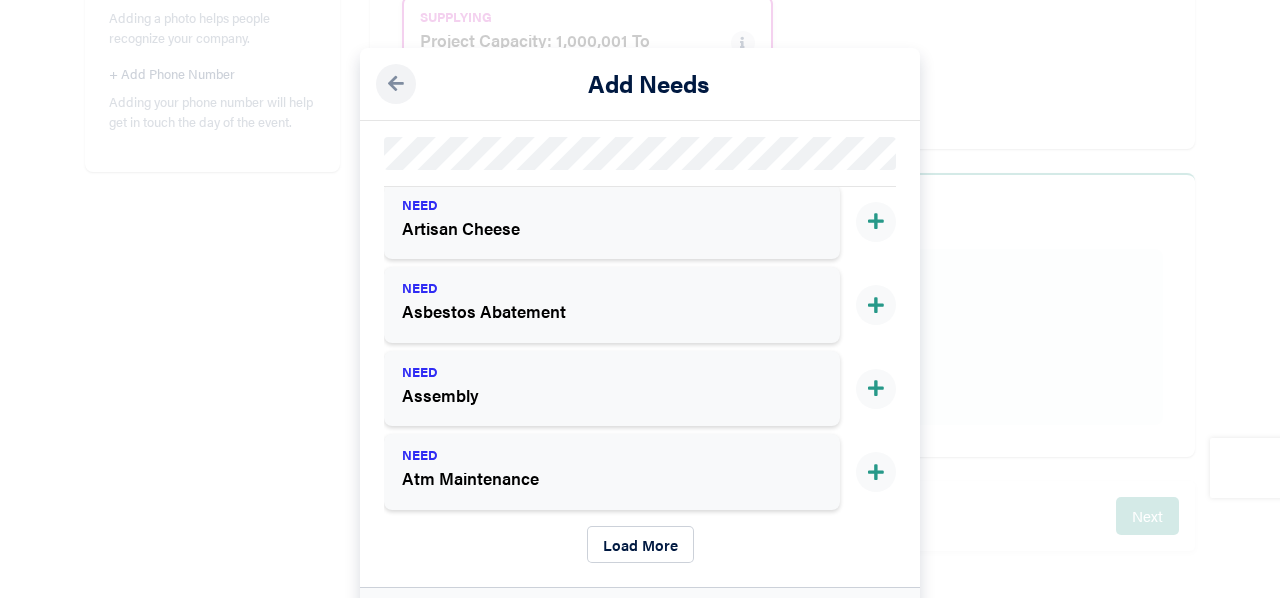 scroll, scrollTop: 3960, scrollLeft: 0, axis: vertical 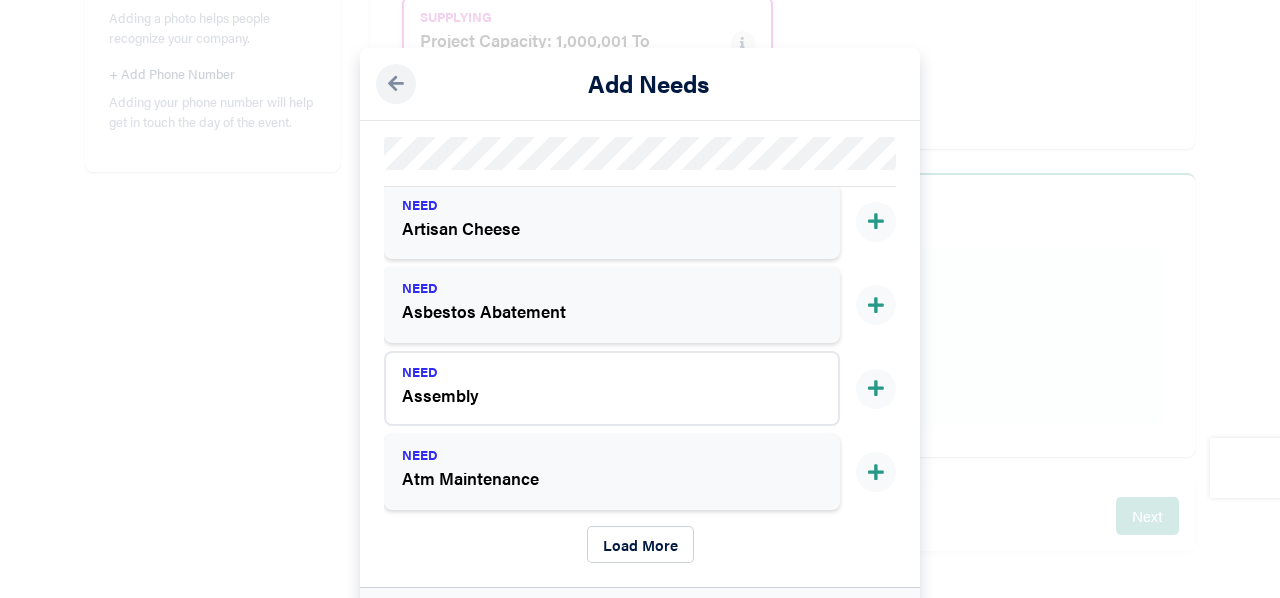 click on "Assembly" at bounding box center (600, 396) 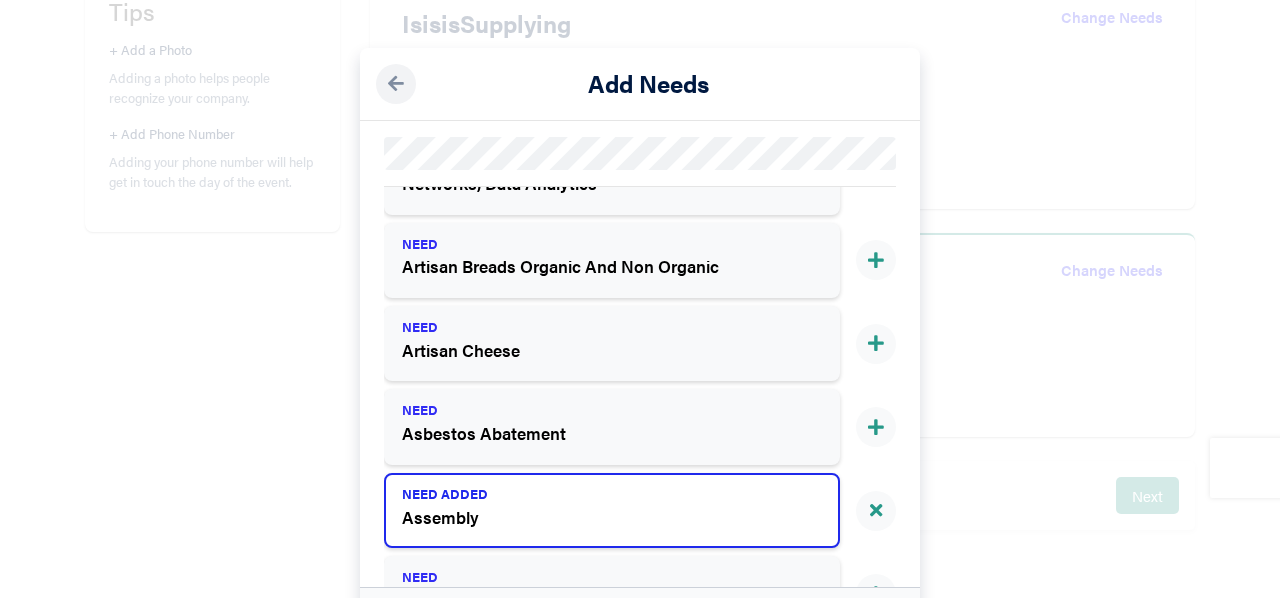scroll, scrollTop: 3960, scrollLeft: 0, axis: vertical 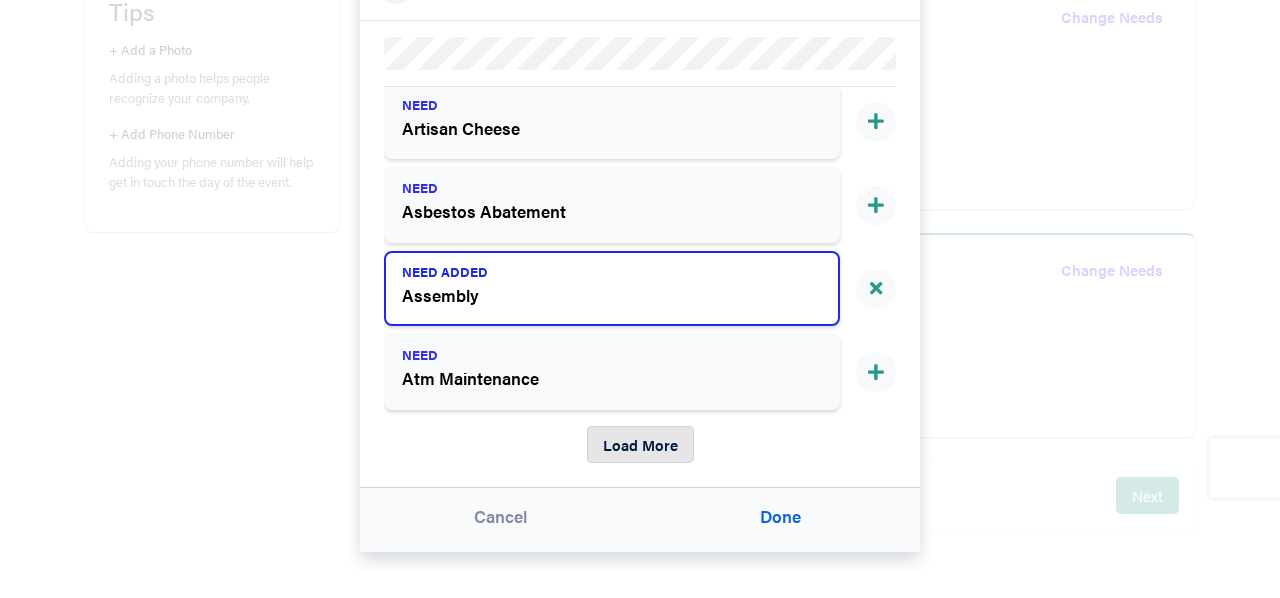 click on "Load More" at bounding box center (640, 444) 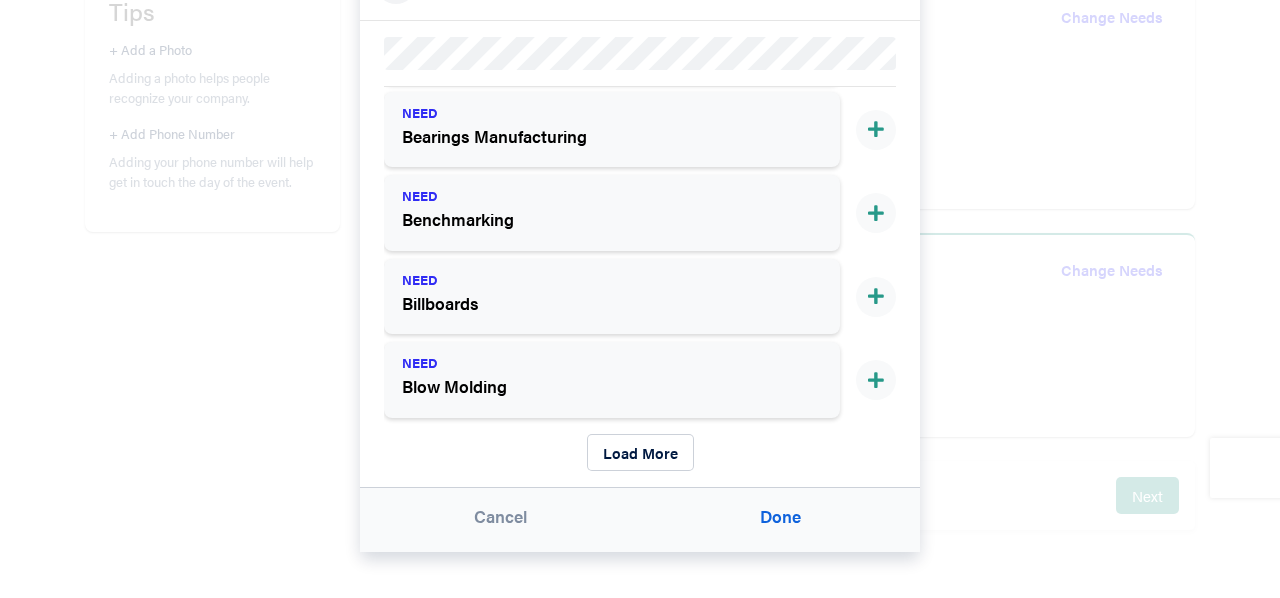 scroll, scrollTop: 8210, scrollLeft: 0, axis: vertical 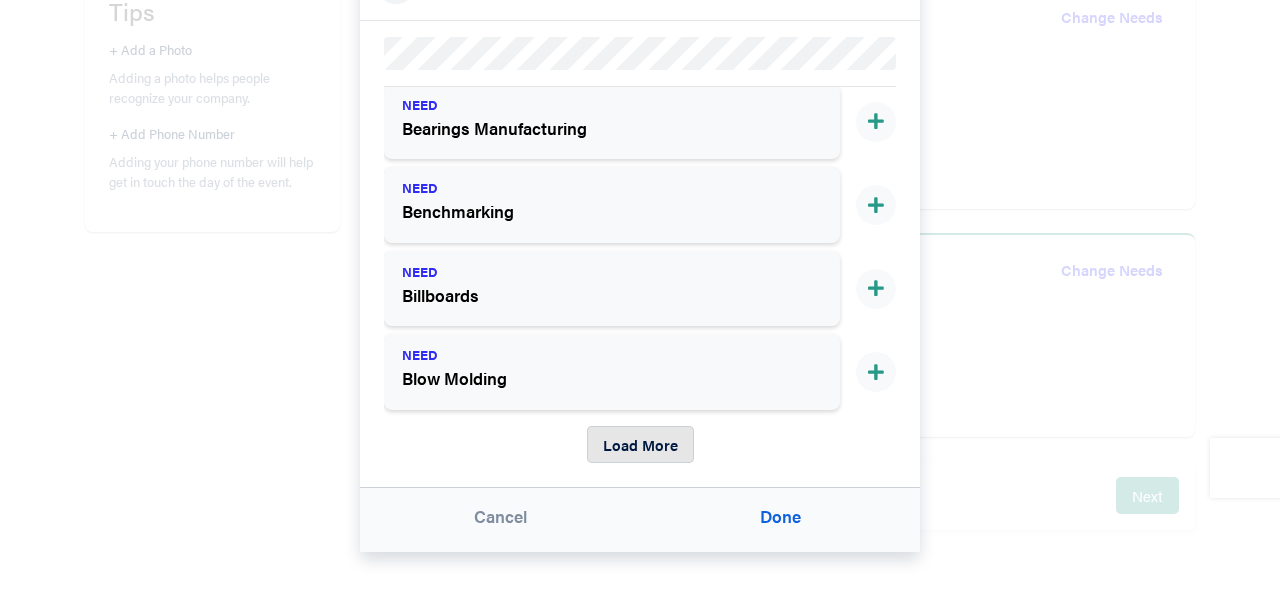 click on "Load More" at bounding box center (640, 444) 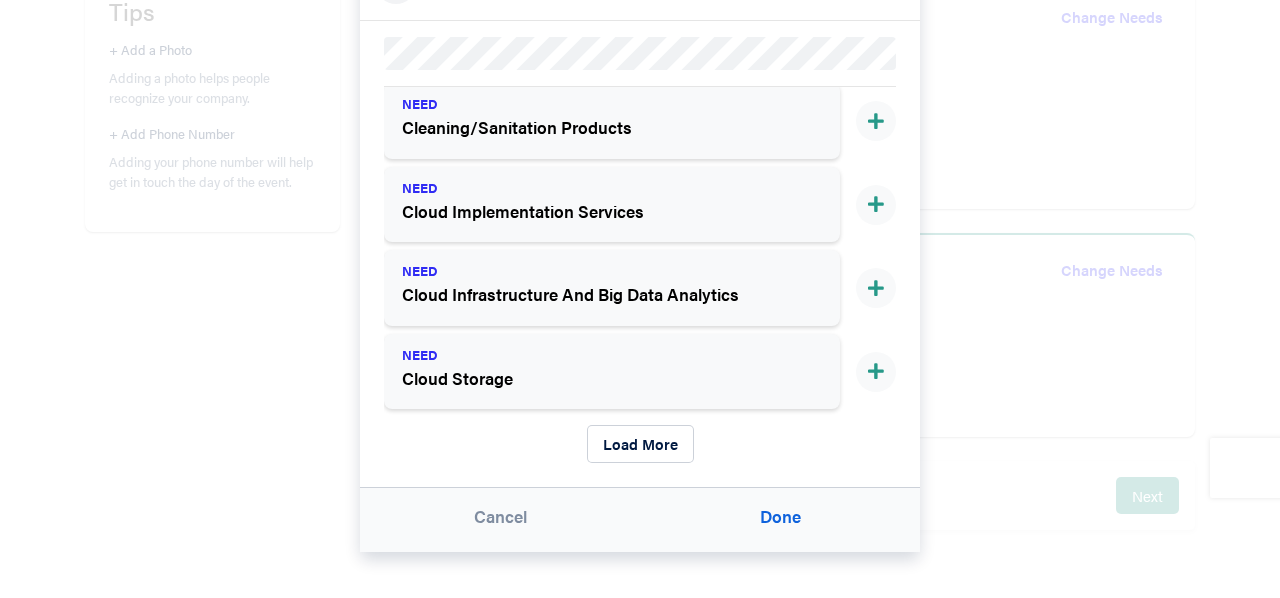 scroll, scrollTop: 12435, scrollLeft: 0, axis: vertical 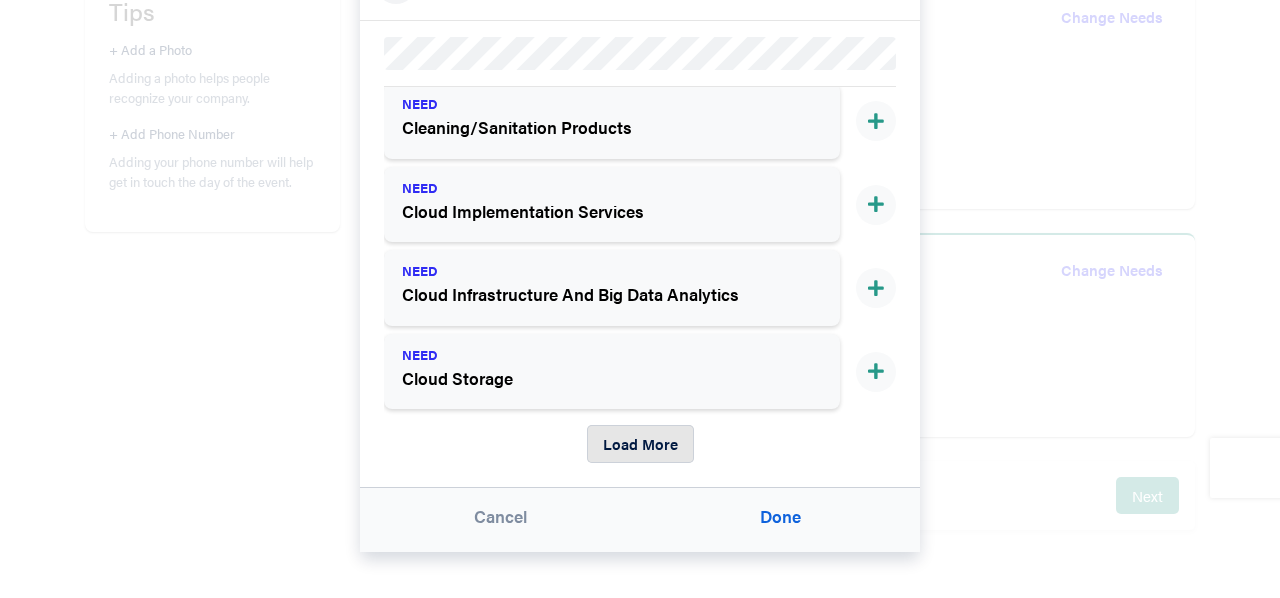click on "Load More" at bounding box center [640, 443] 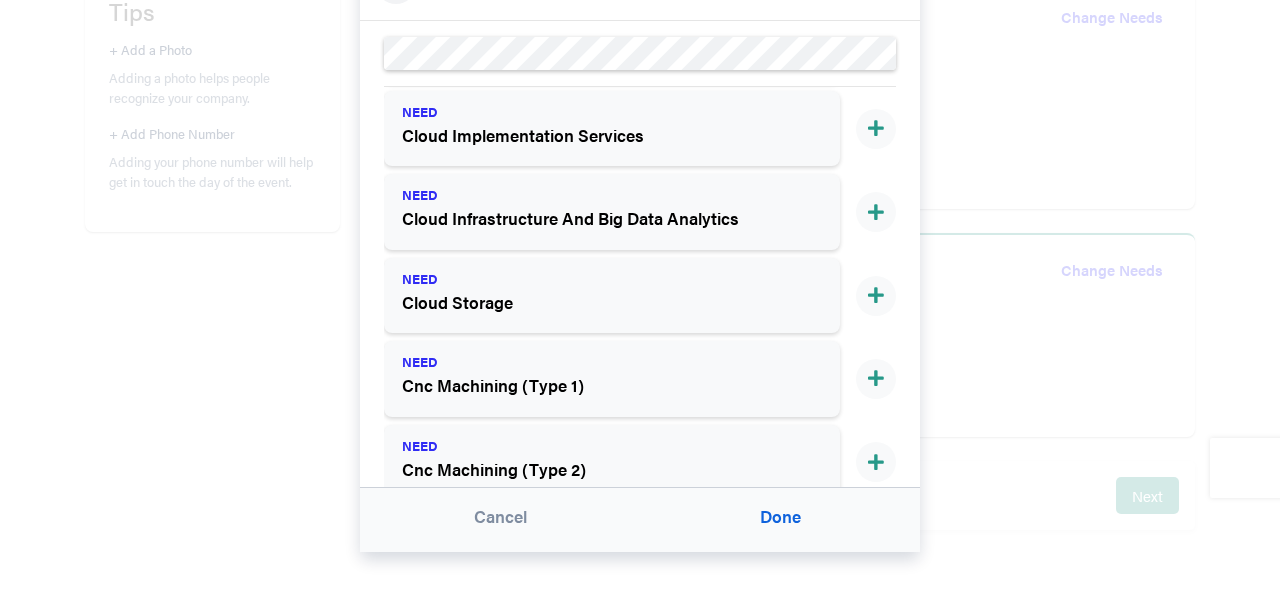scroll, scrollTop: 0, scrollLeft: 0, axis: both 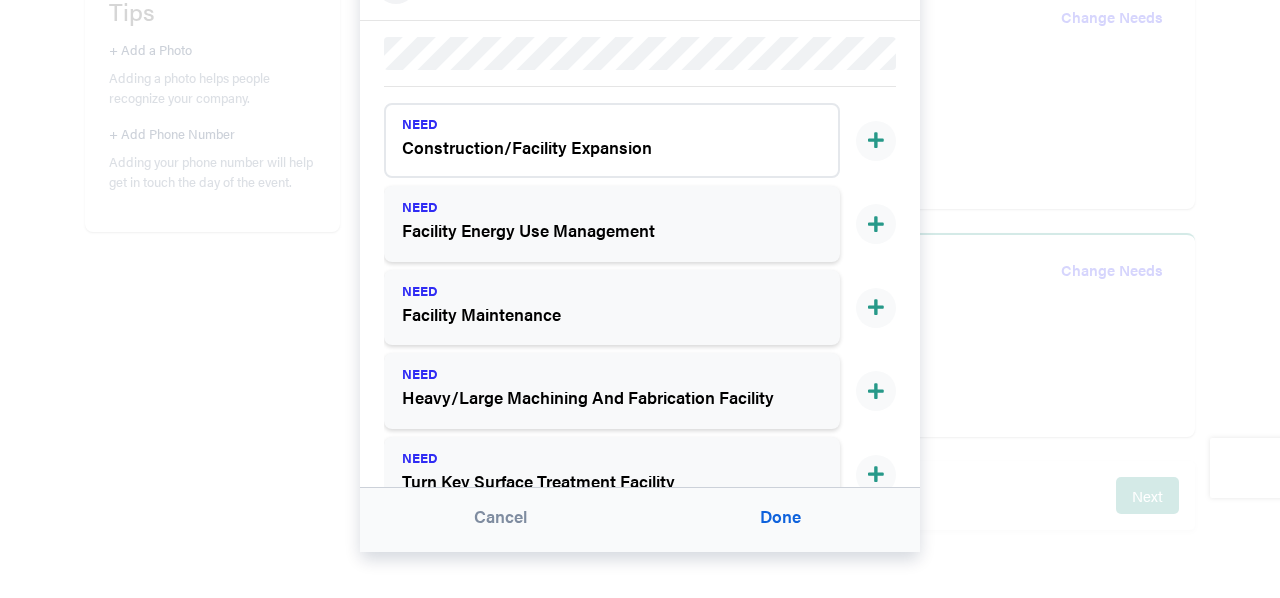 click on "Construction/Facility Expansion" at bounding box center (600, 148) 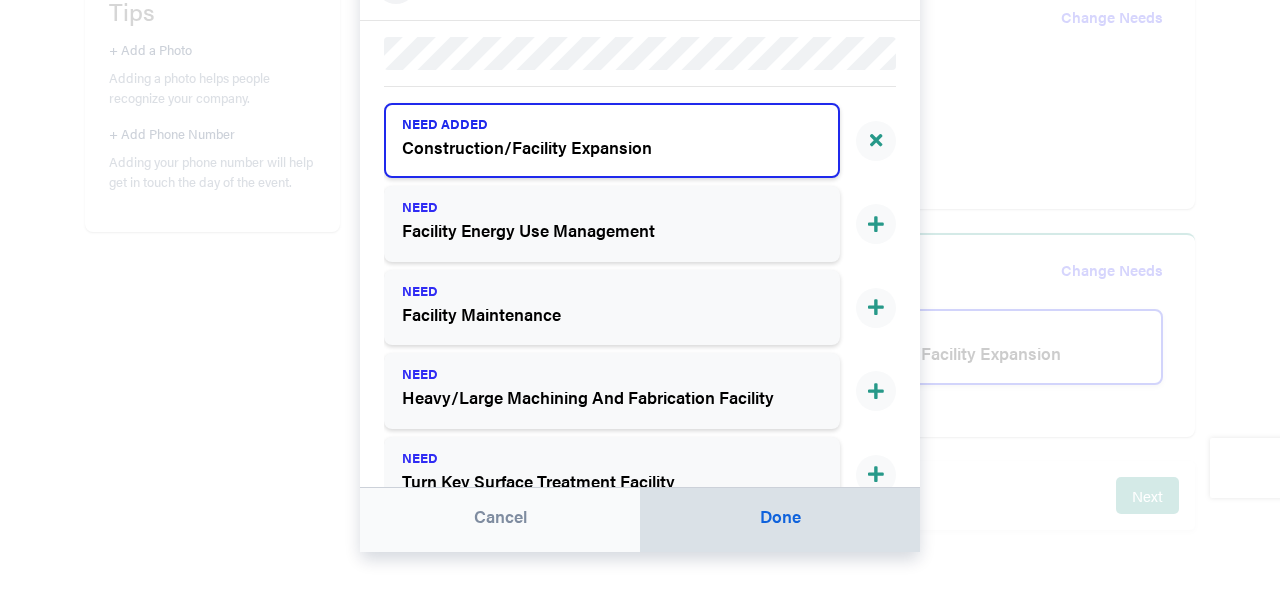 click on "Done" at bounding box center [780, 520] 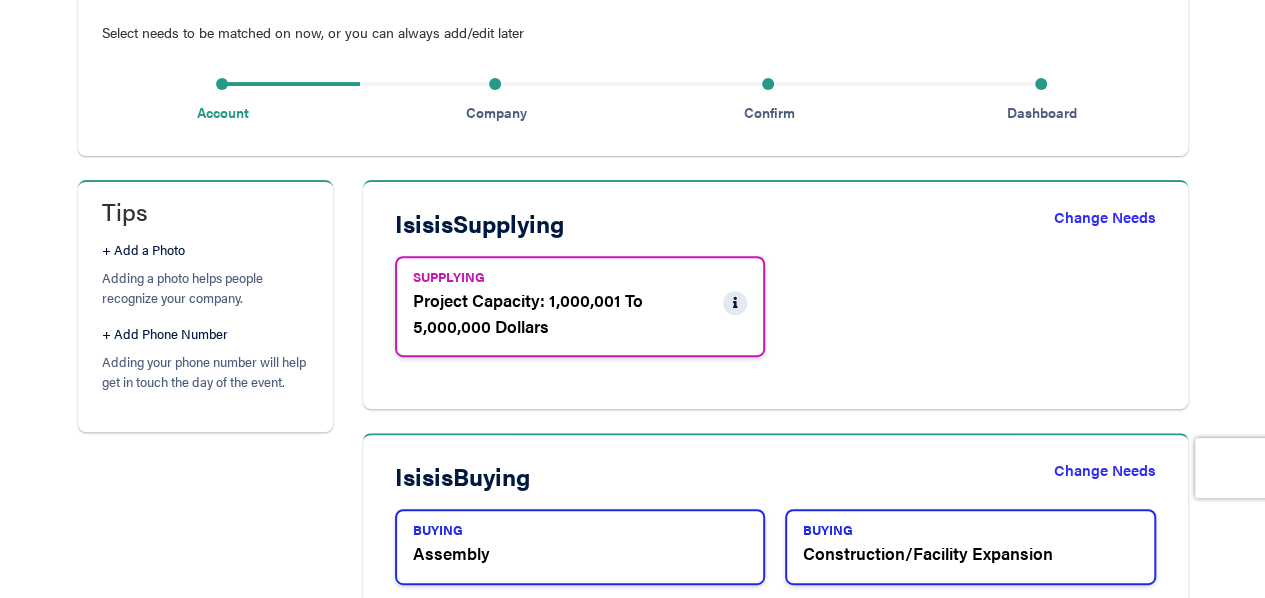 scroll, scrollTop: 440, scrollLeft: 0, axis: vertical 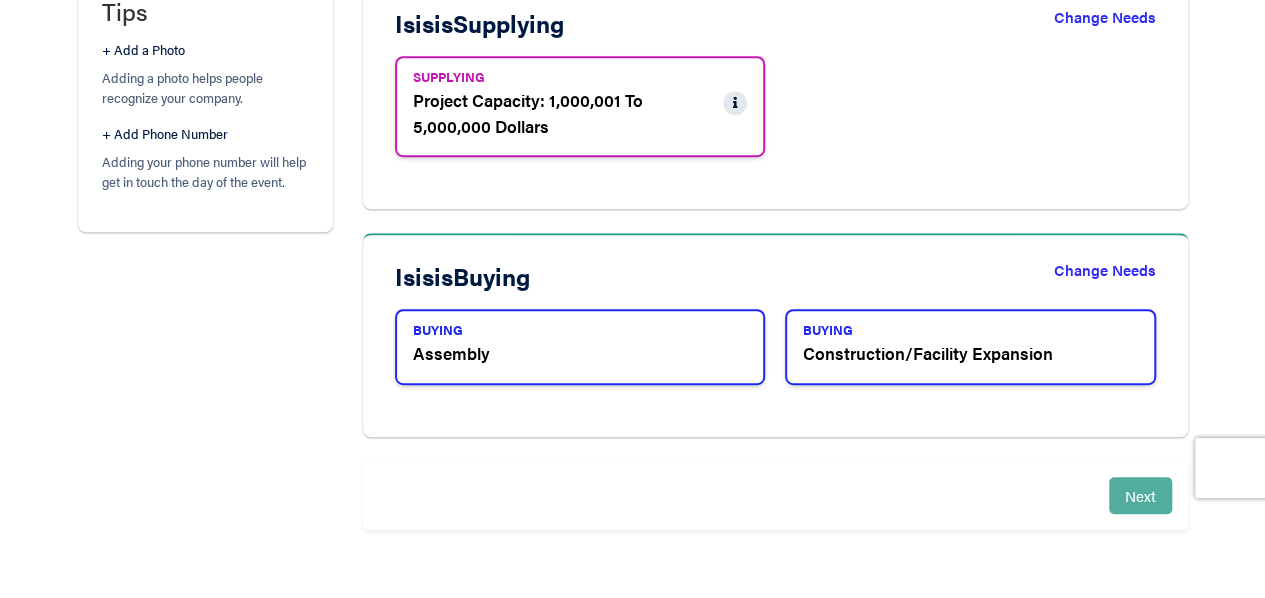 click on "Next" at bounding box center [1140, 495] 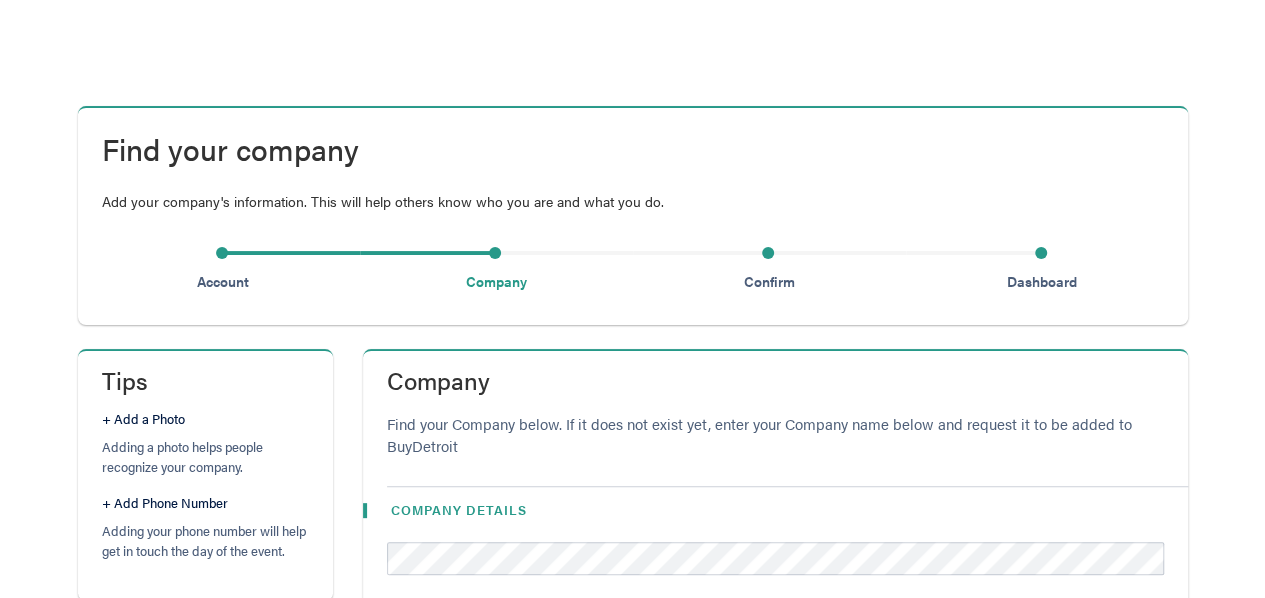scroll, scrollTop: 186, scrollLeft: 0, axis: vertical 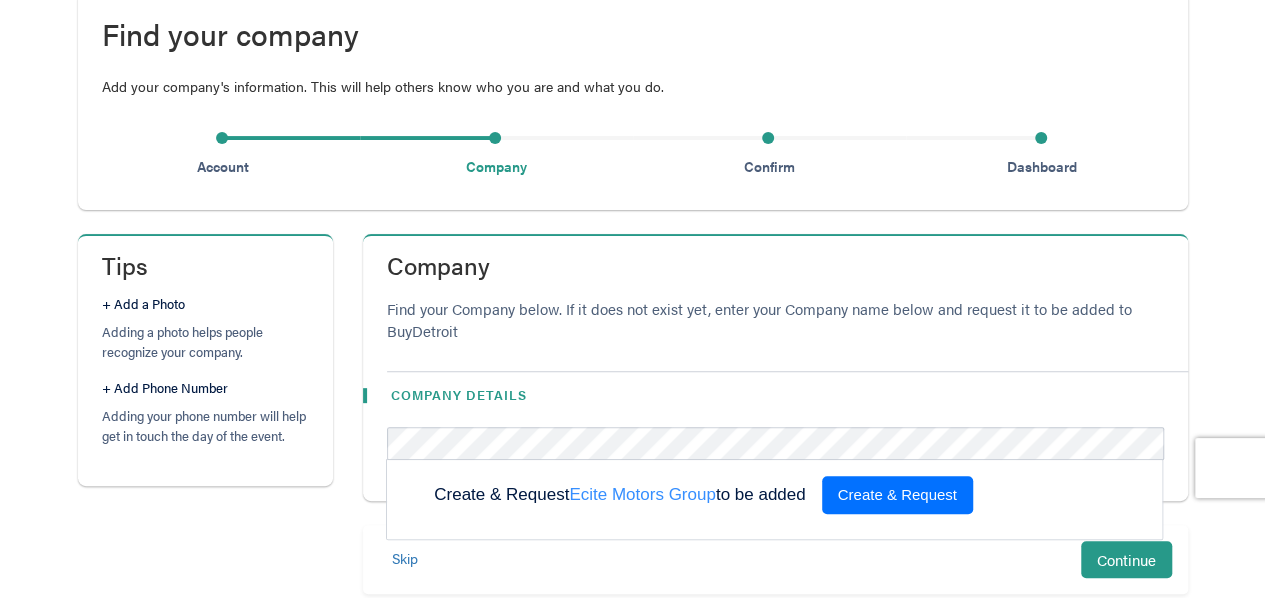 click on "Create & Request" at bounding box center (897, 495) 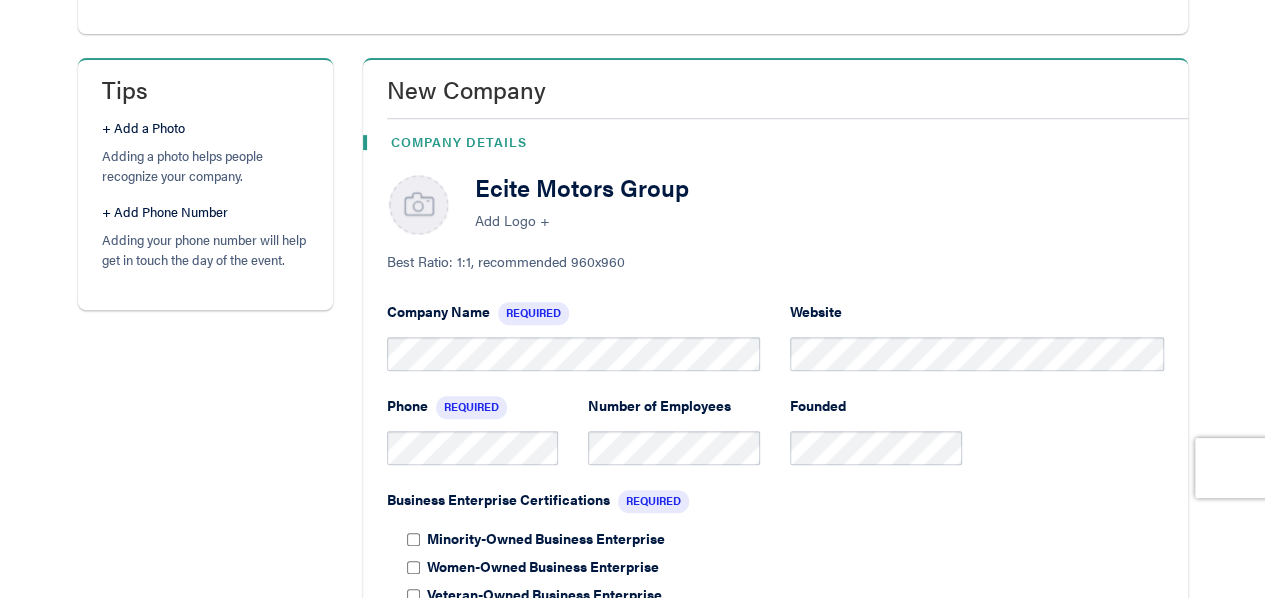scroll, scrollTop: 400, scrollLeft: 0, axis: vertical 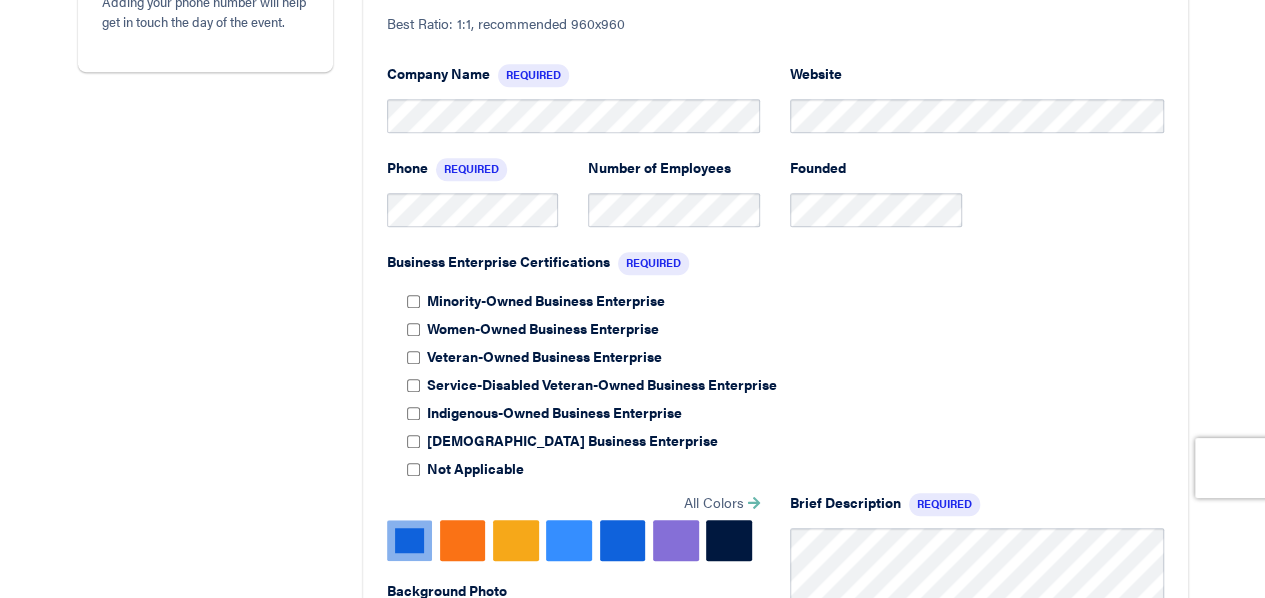 click on "Minority-Owned Business Enterprise
Women-Owned Business Enterprise
Veteran-Owned Business Enterprise
Service-Disabled Veteran-Owned Business Enterprise
Indigenous-Owned Business Enterprise
[DEMOGRAPHIC_DATA] Business Enterprise
Not Applicable" at bounding box center [787, 384] 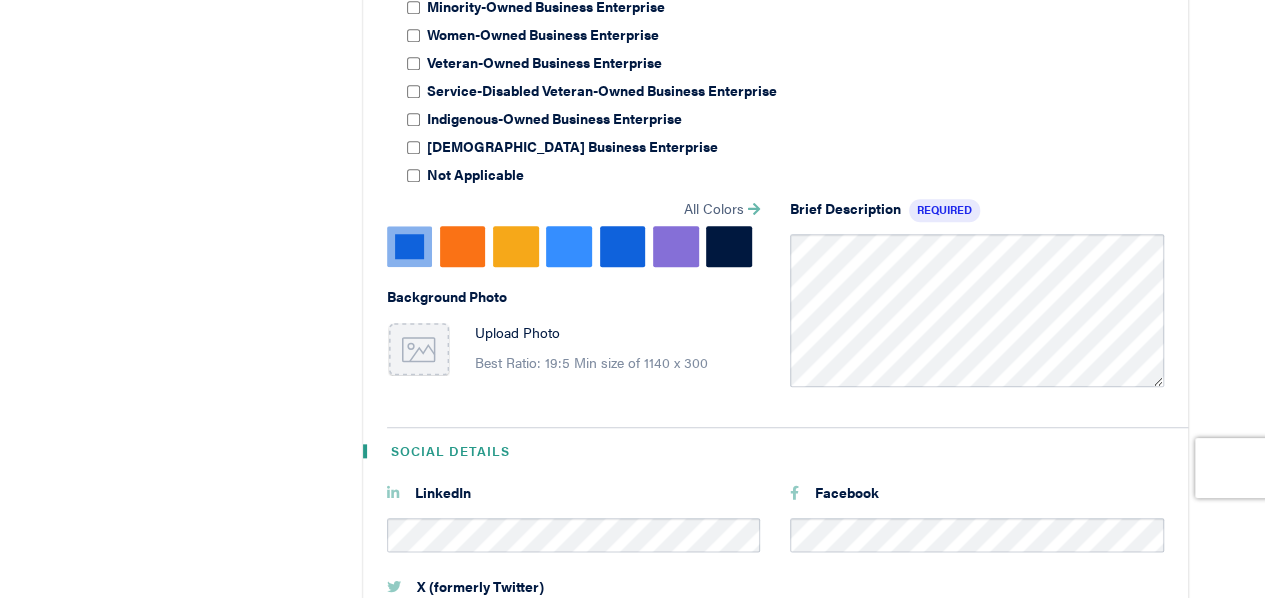 scroll, scrollTop: 900, scrollLeft: 0, axis: vertical 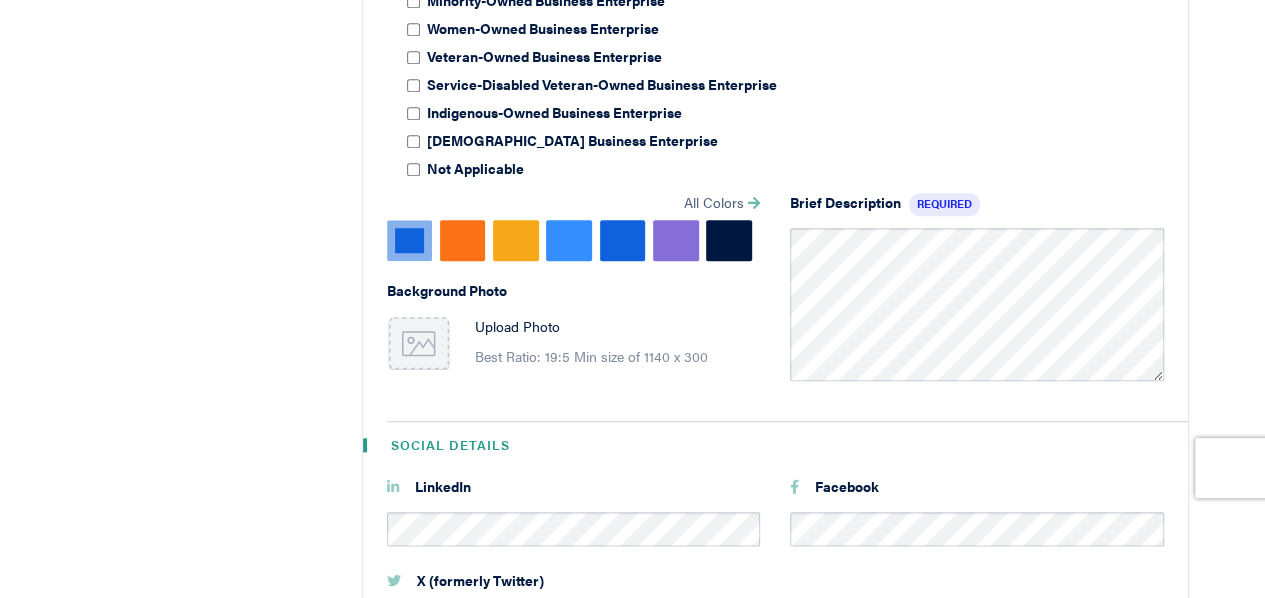 click at bounding box center (419, 348) 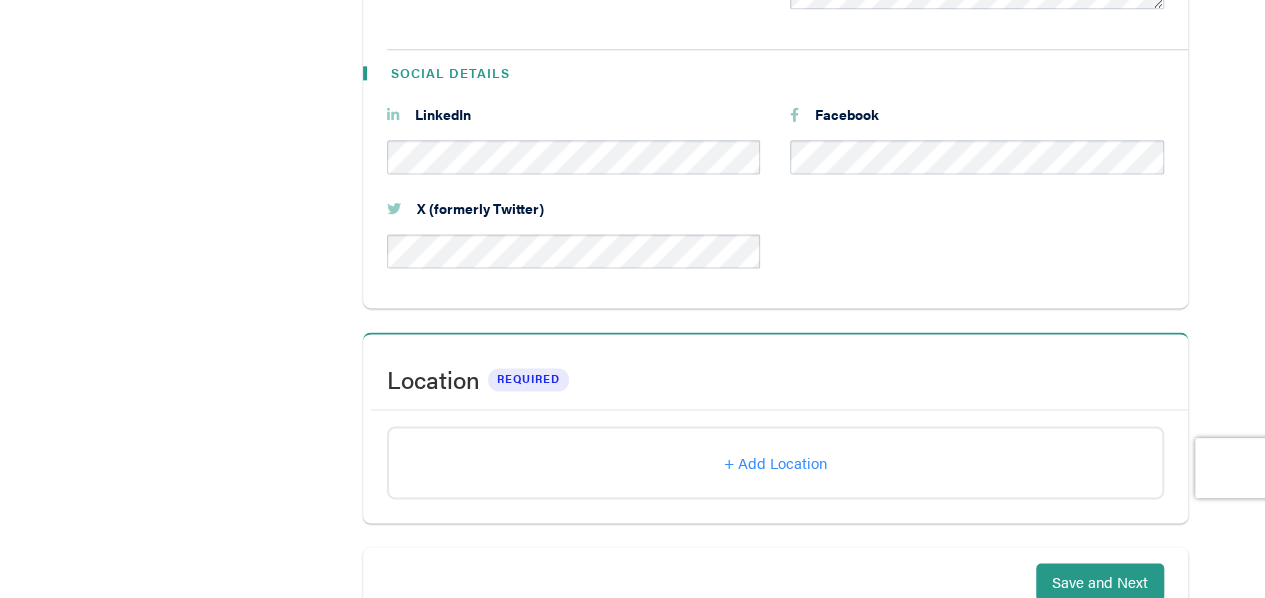 scroll, scrollTop: 1357, scrollLeft: 0, axis: vertical 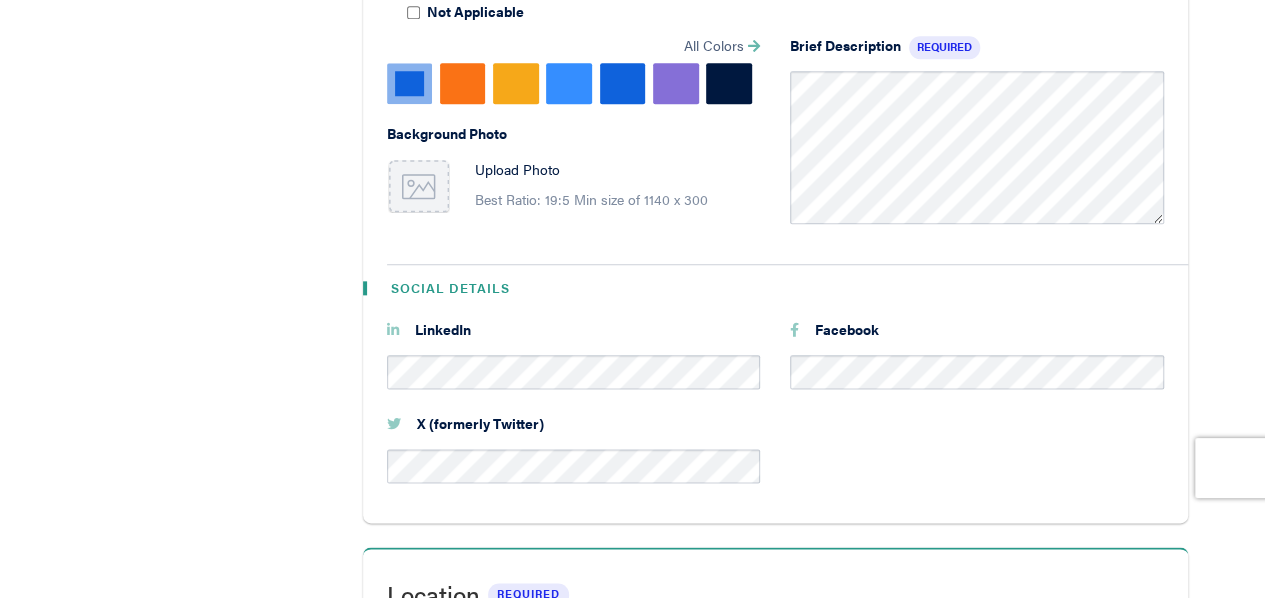 click at bounding box center [419, 191] 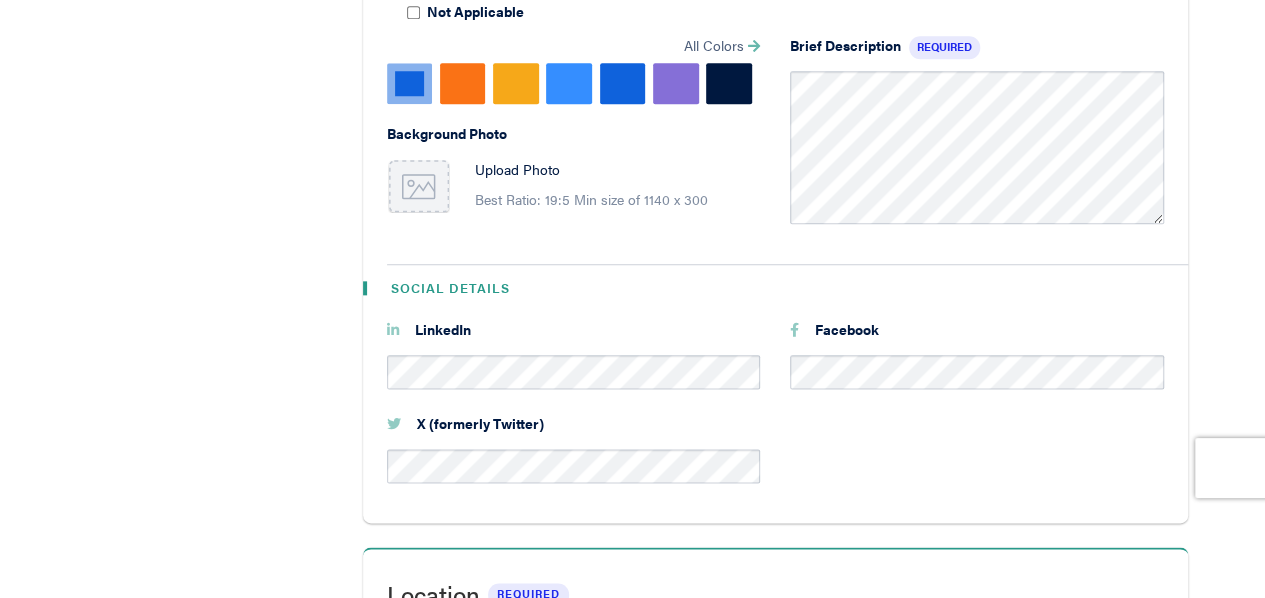 click at bounding box center (419, 191) 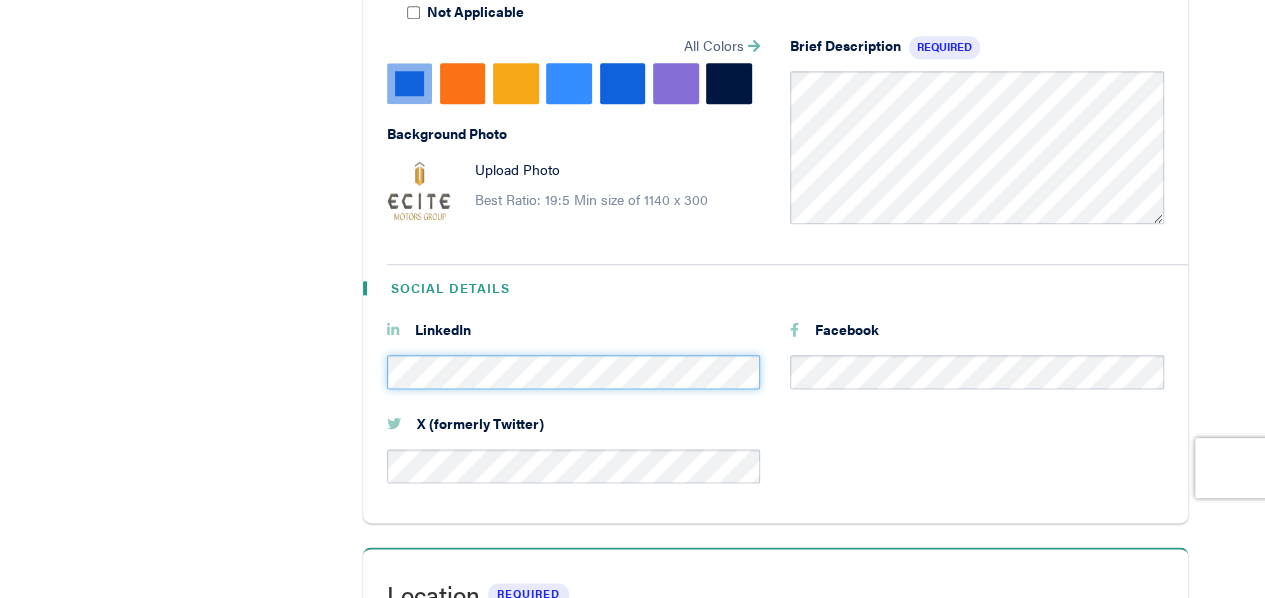 scroll, scrollTop: 0, scrollLeft: 10, axis: horizontal 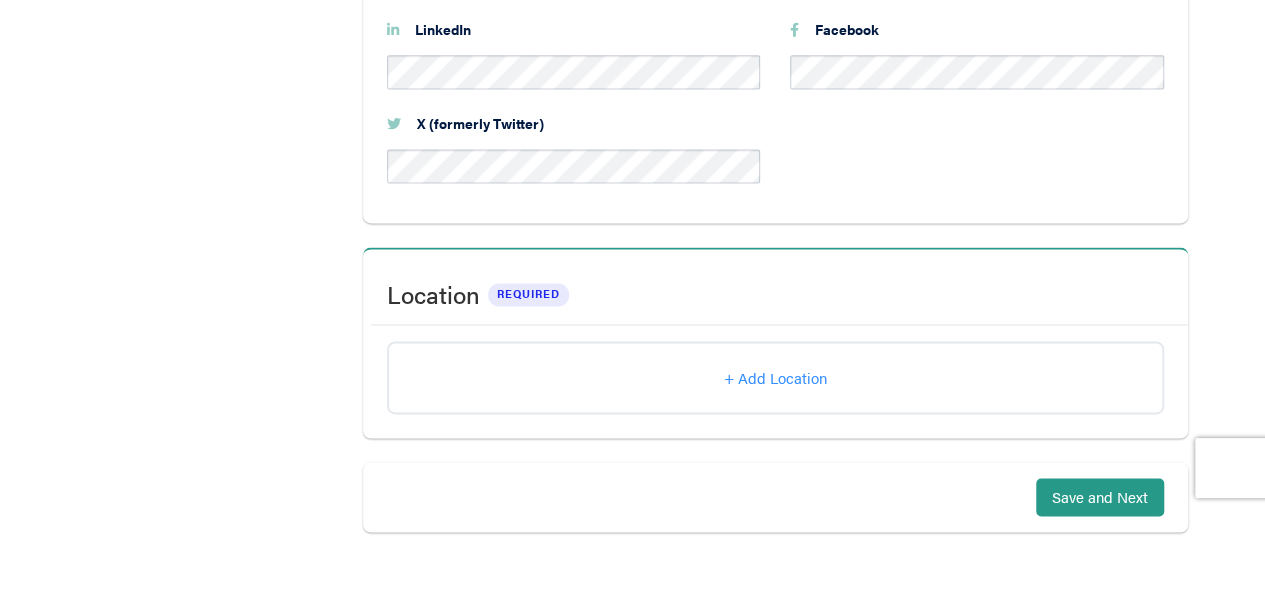 click on "+ Add Location" at bounding box center [775, 377] 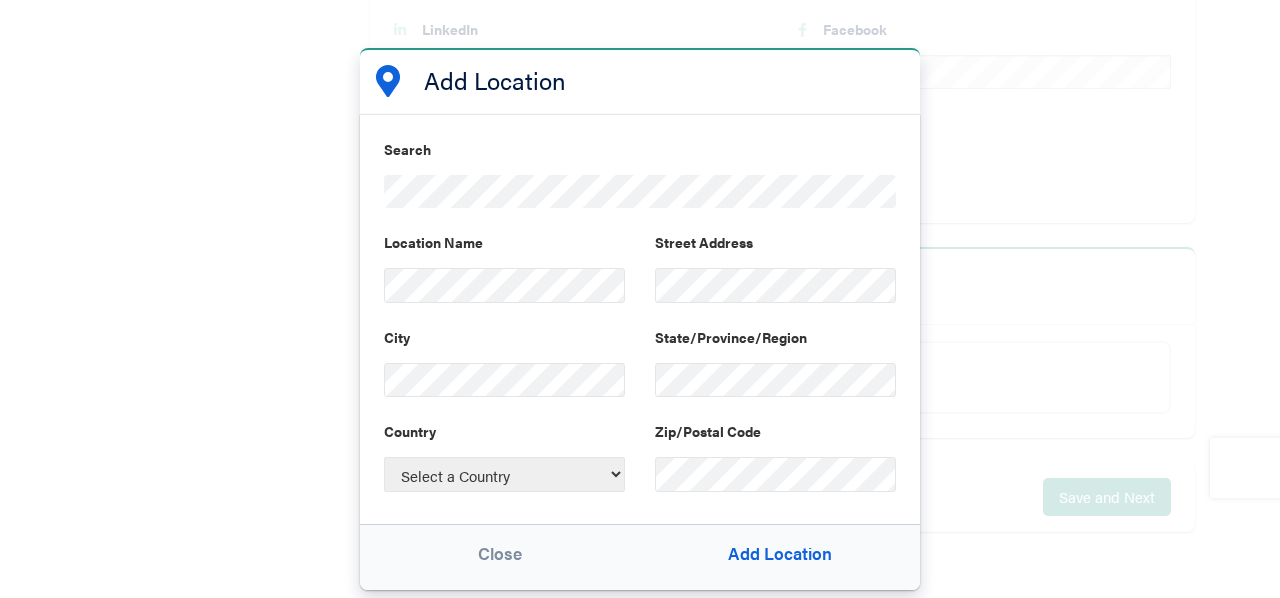 select on "[GEOGRAPHIC_DATA]" 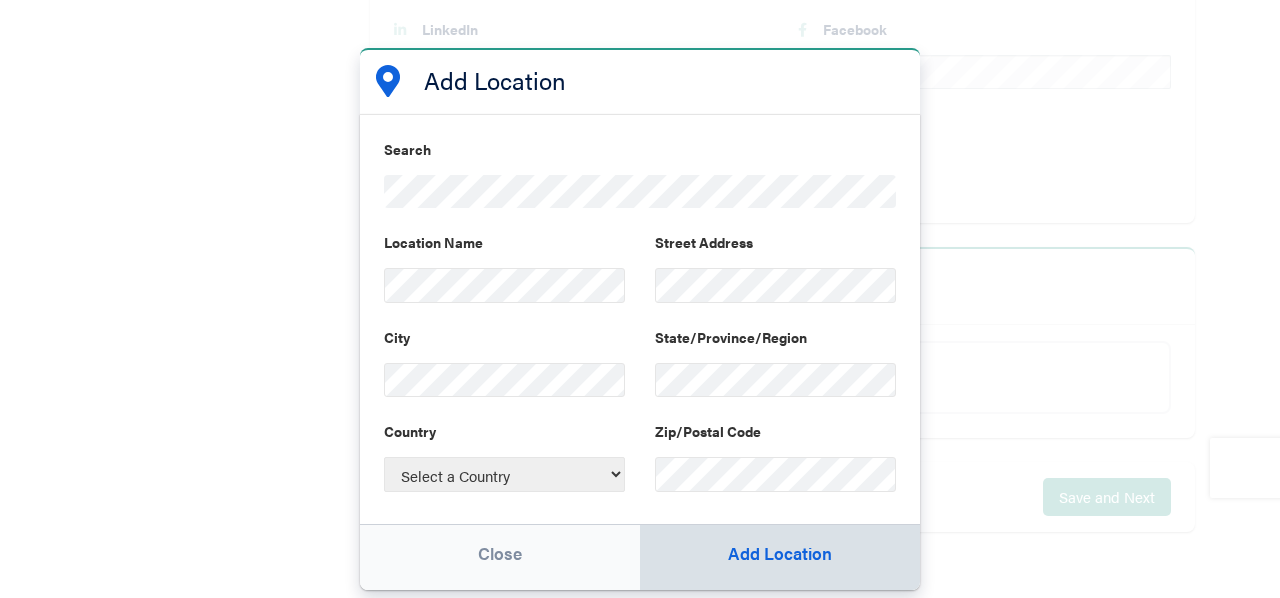 click on "Add Location" at bounding box center (780, 557) 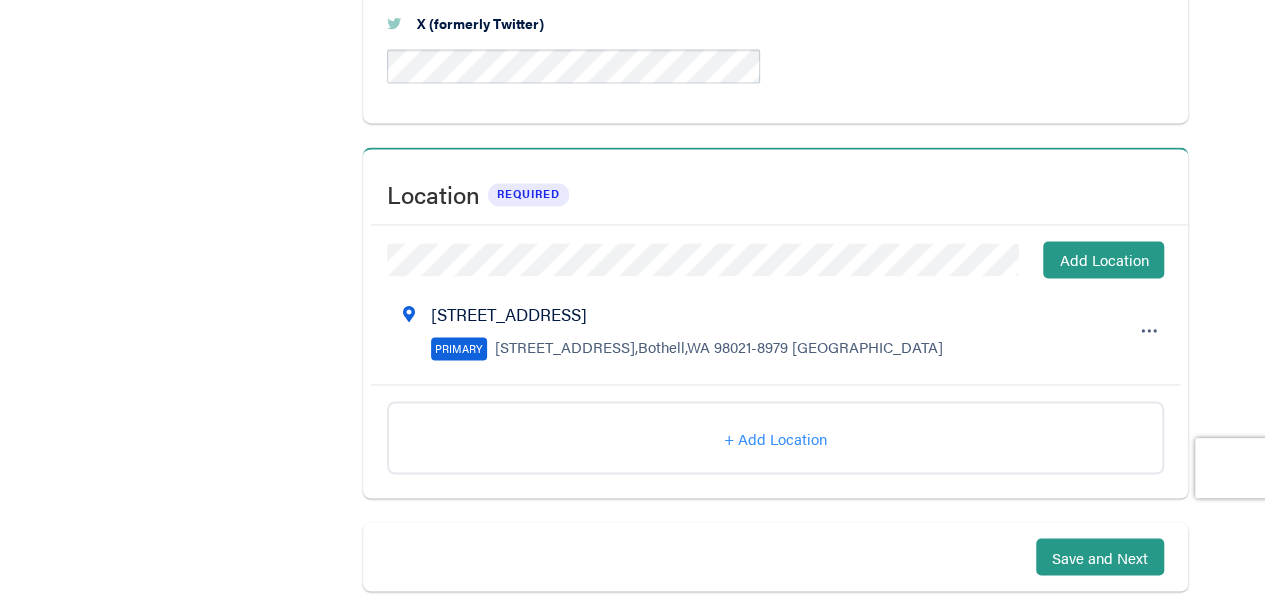 scroll, scrollTop: 1516, scrollLeft: 0, axis: vertical 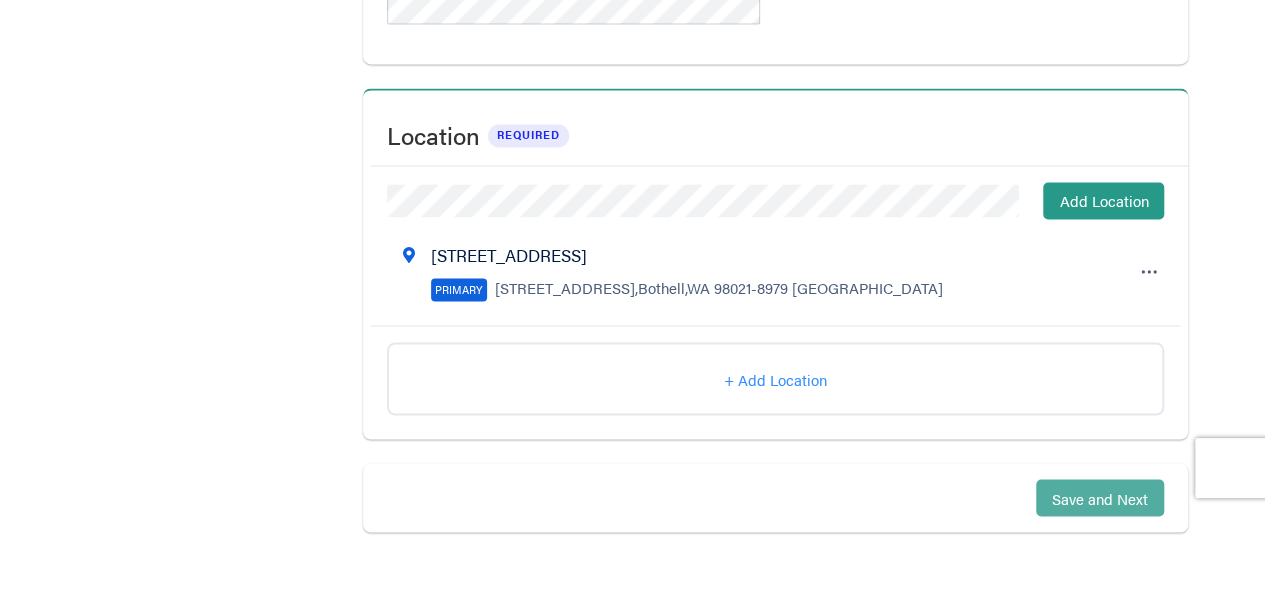 click on "Save and Next" at bounding box center (1100, 497) 